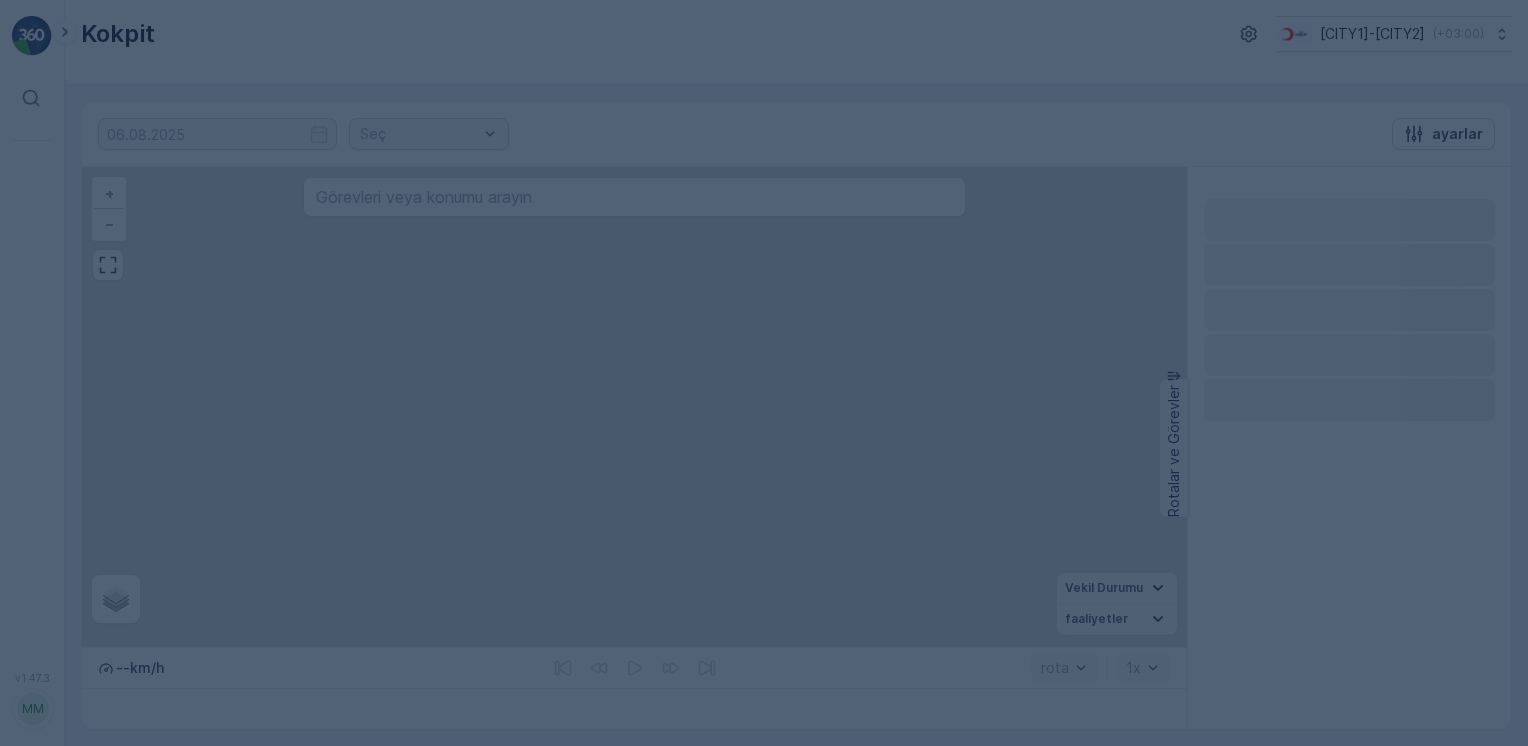 scroll, scrollTop: 0, scrollLeft: 0, axis: both 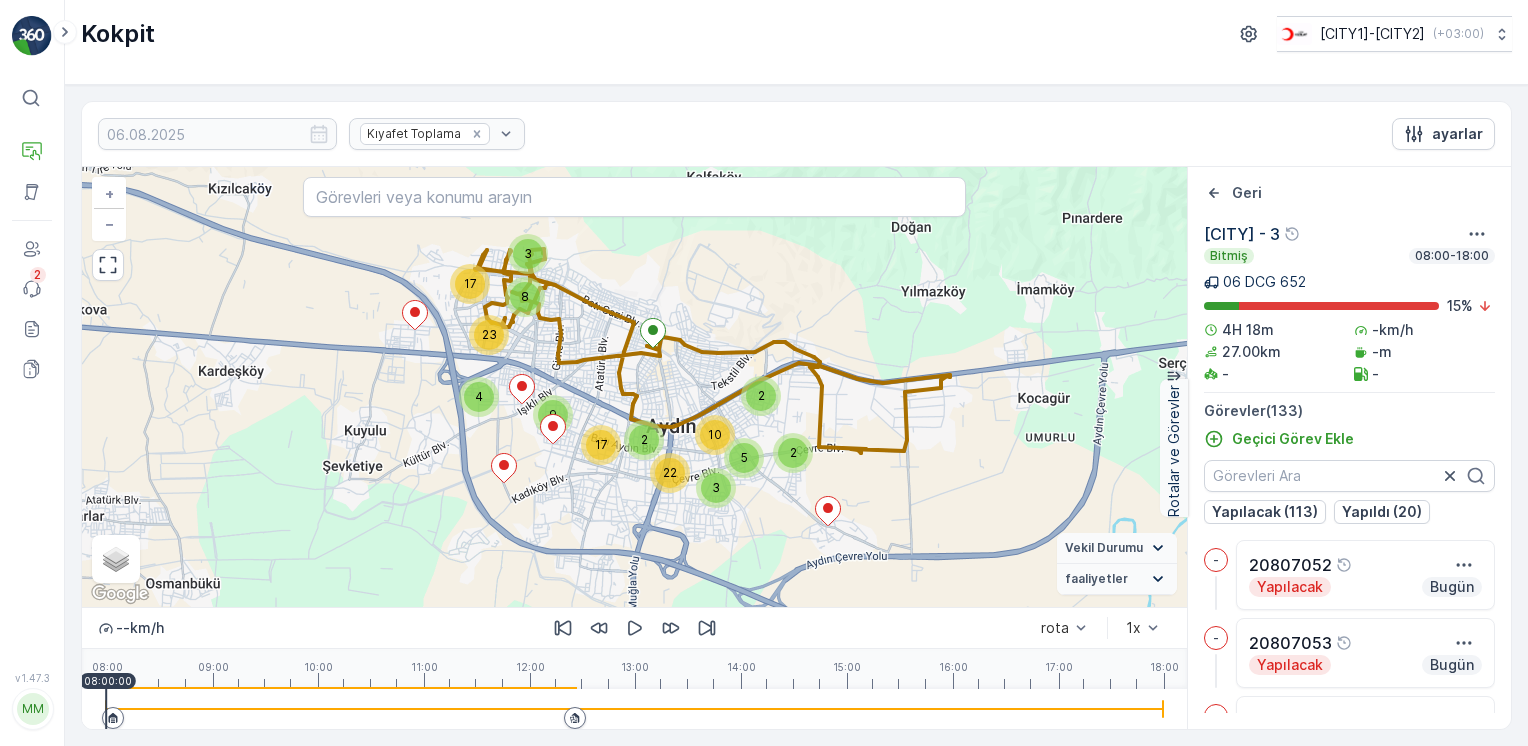 click at bounding box center [32, 36] 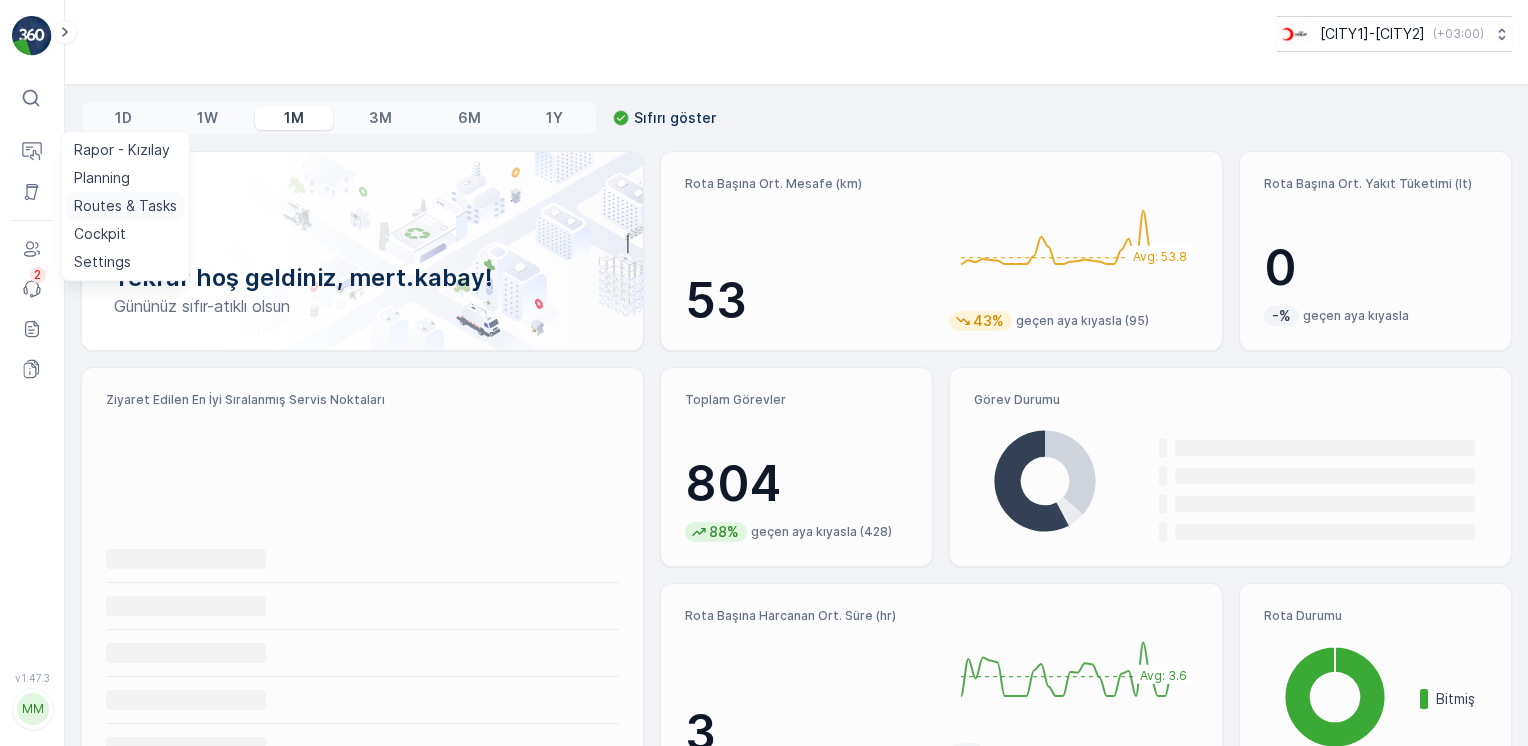 click on "Routes & Tasks" at bounding box center (125, 206) 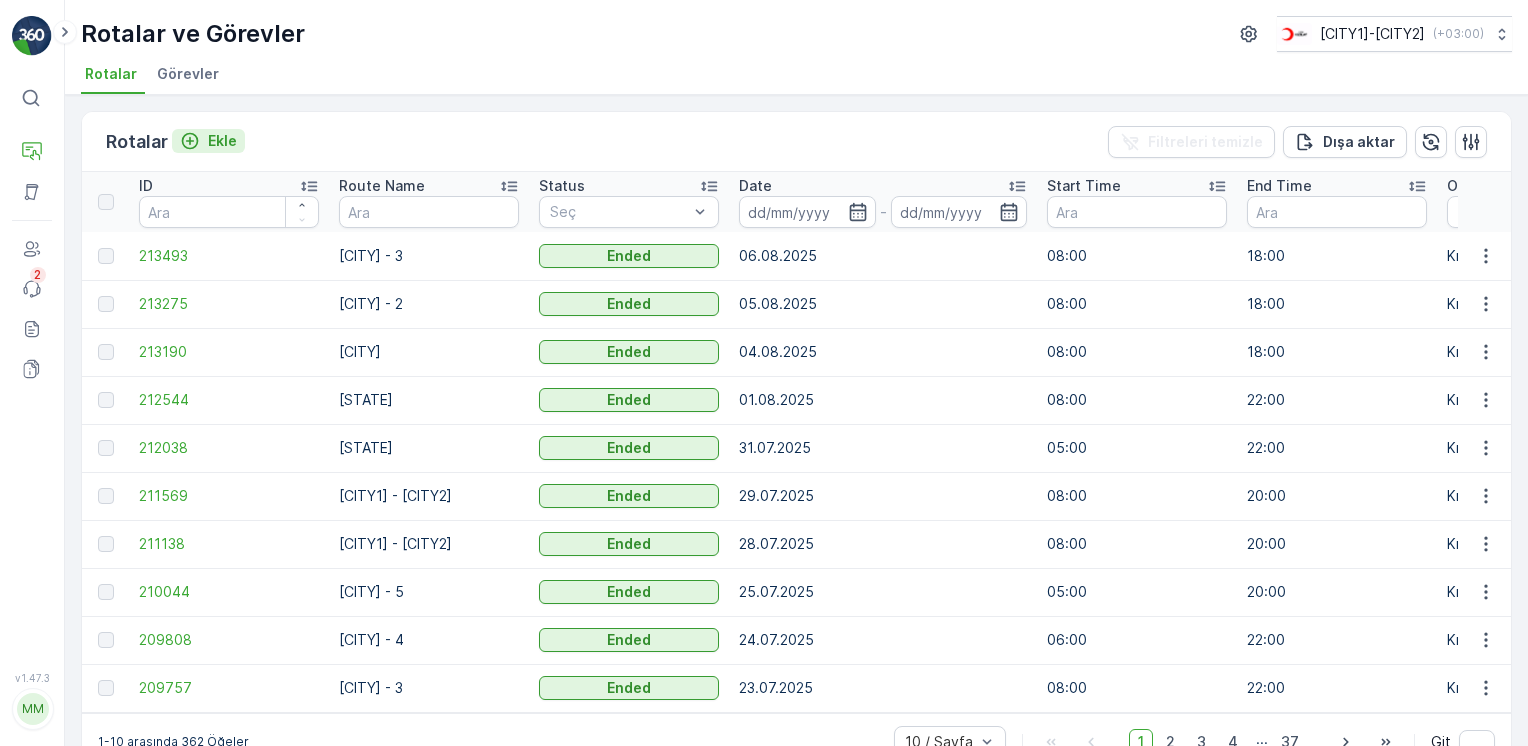 click 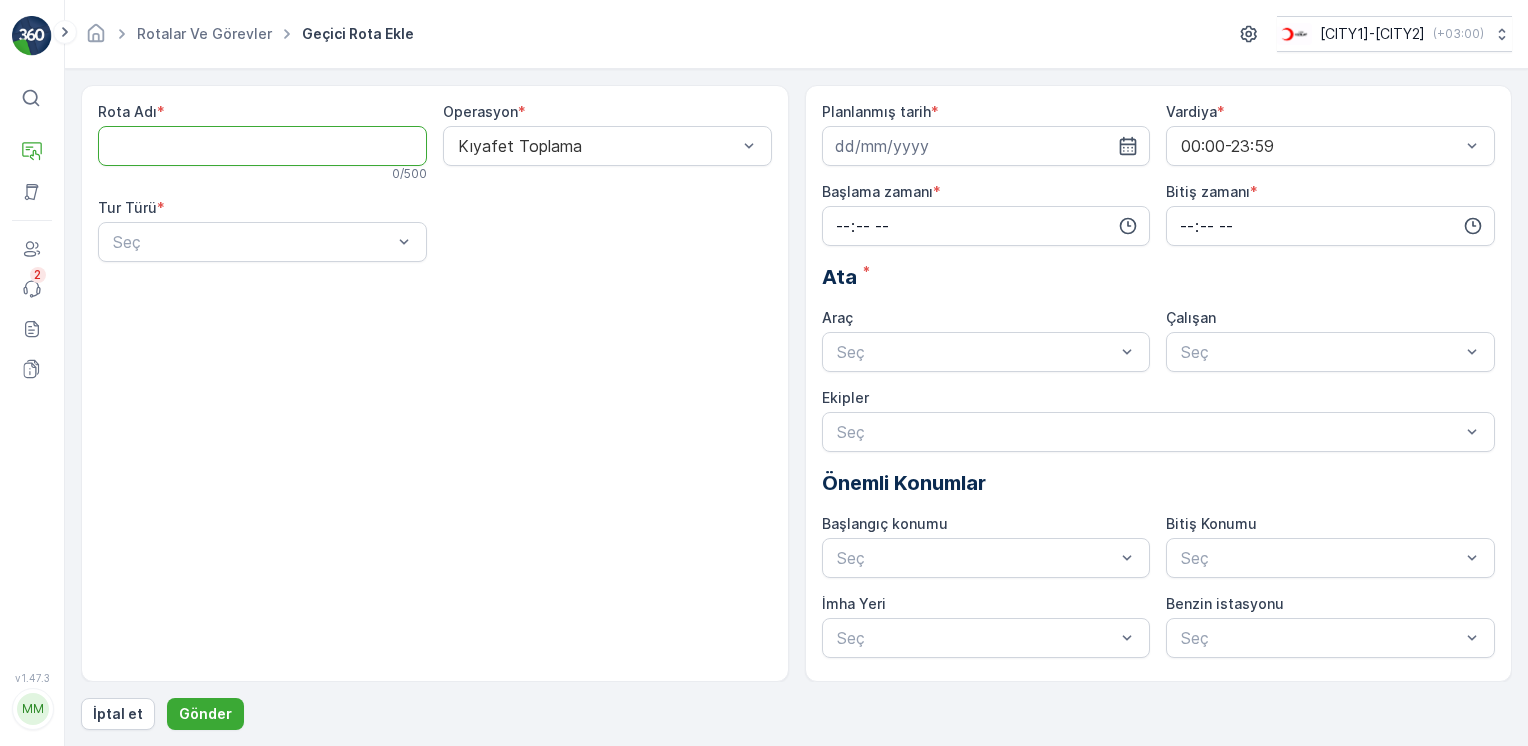 click on "Rota Adı" at bounding box center (262, 146) 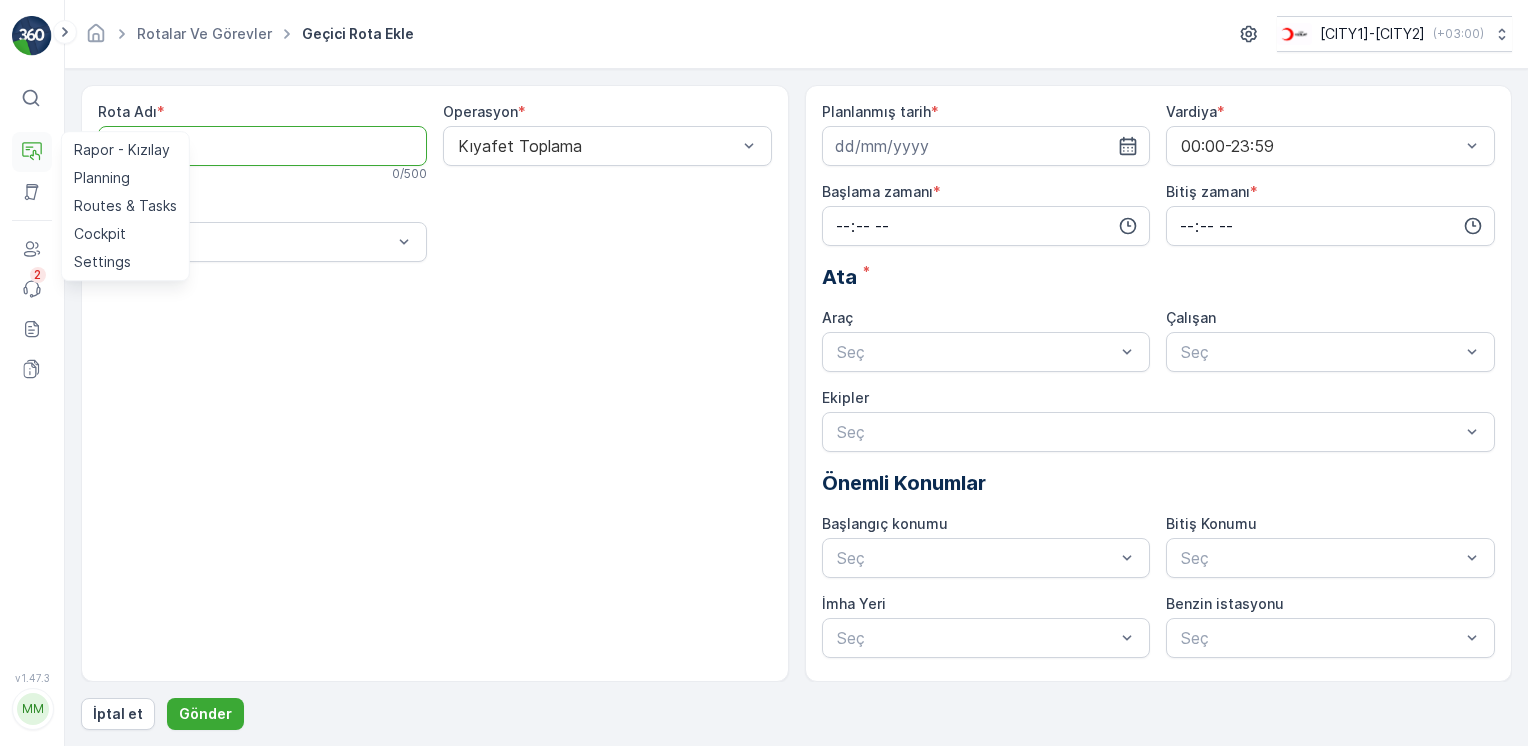 click 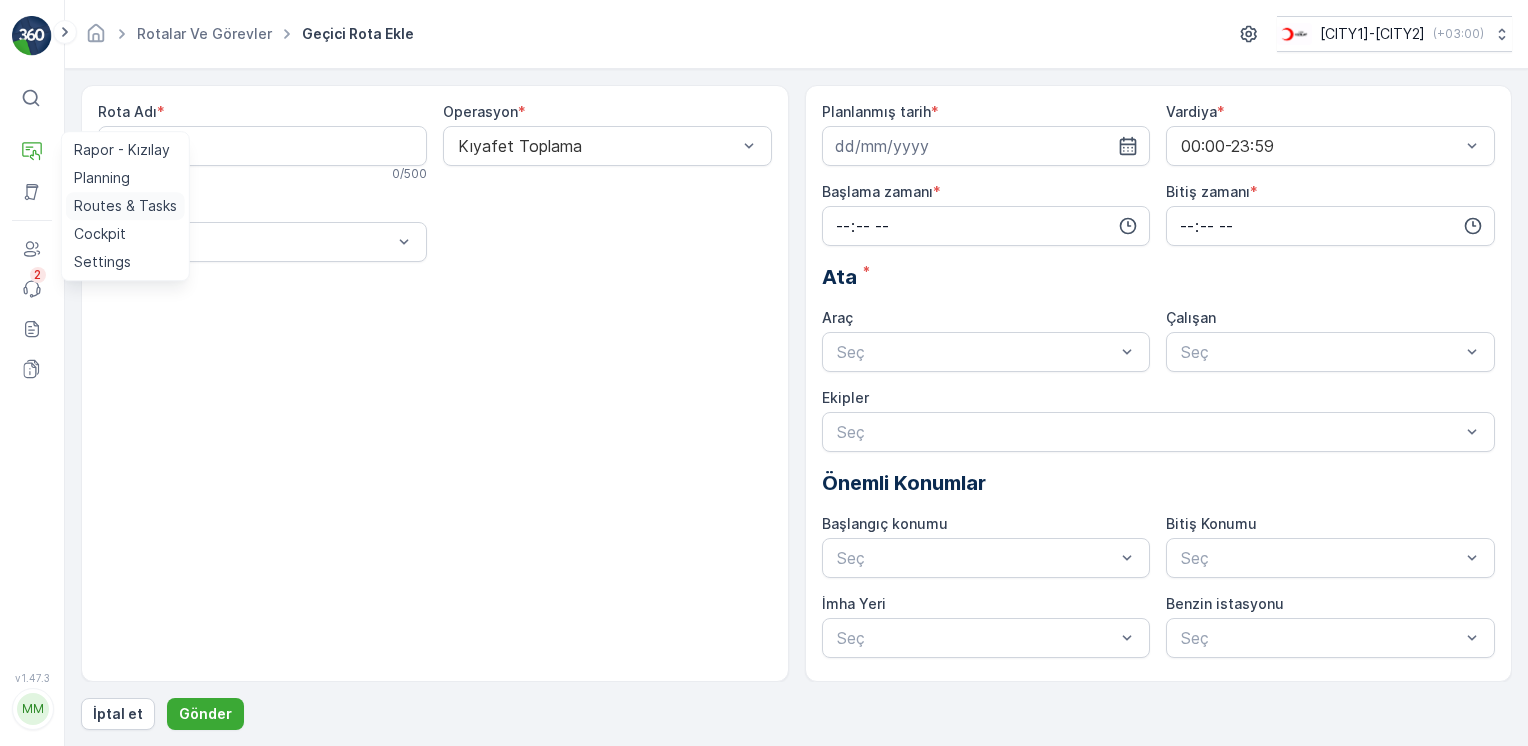 click on "Routes & Tasks" at bounding box center [125, 206] 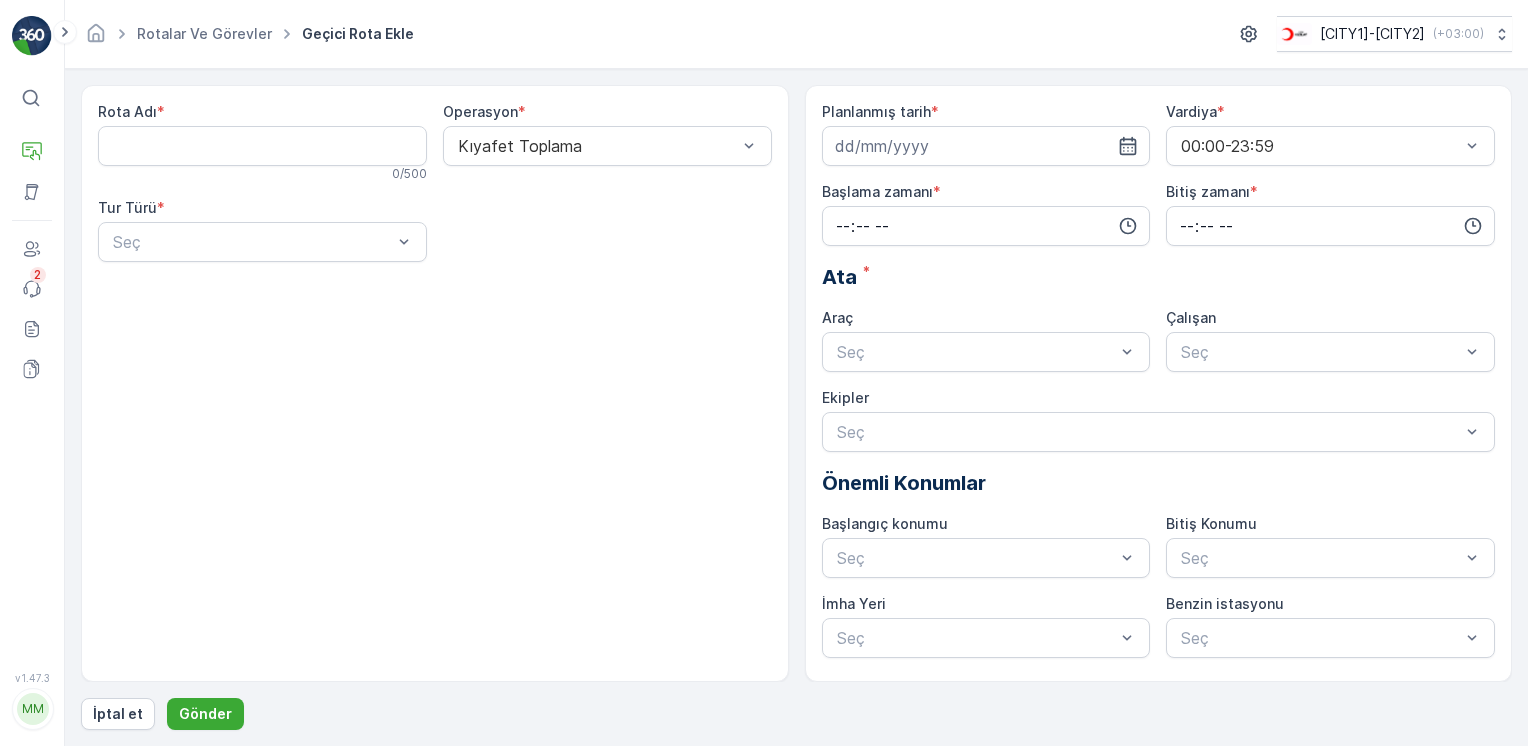 click at bounding box center [32, 36] 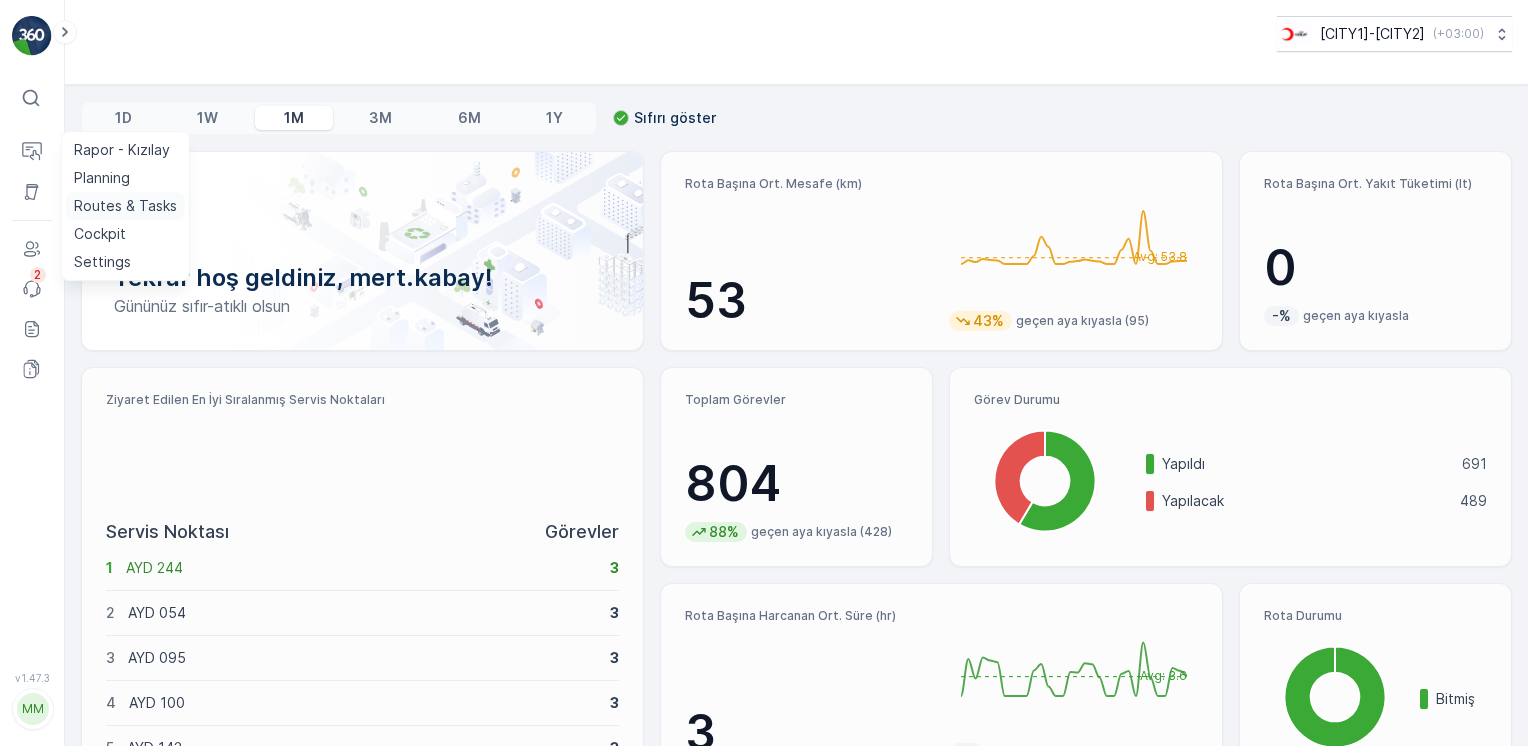 click on "Routes & Tasks" at bounding box center (125, 206) 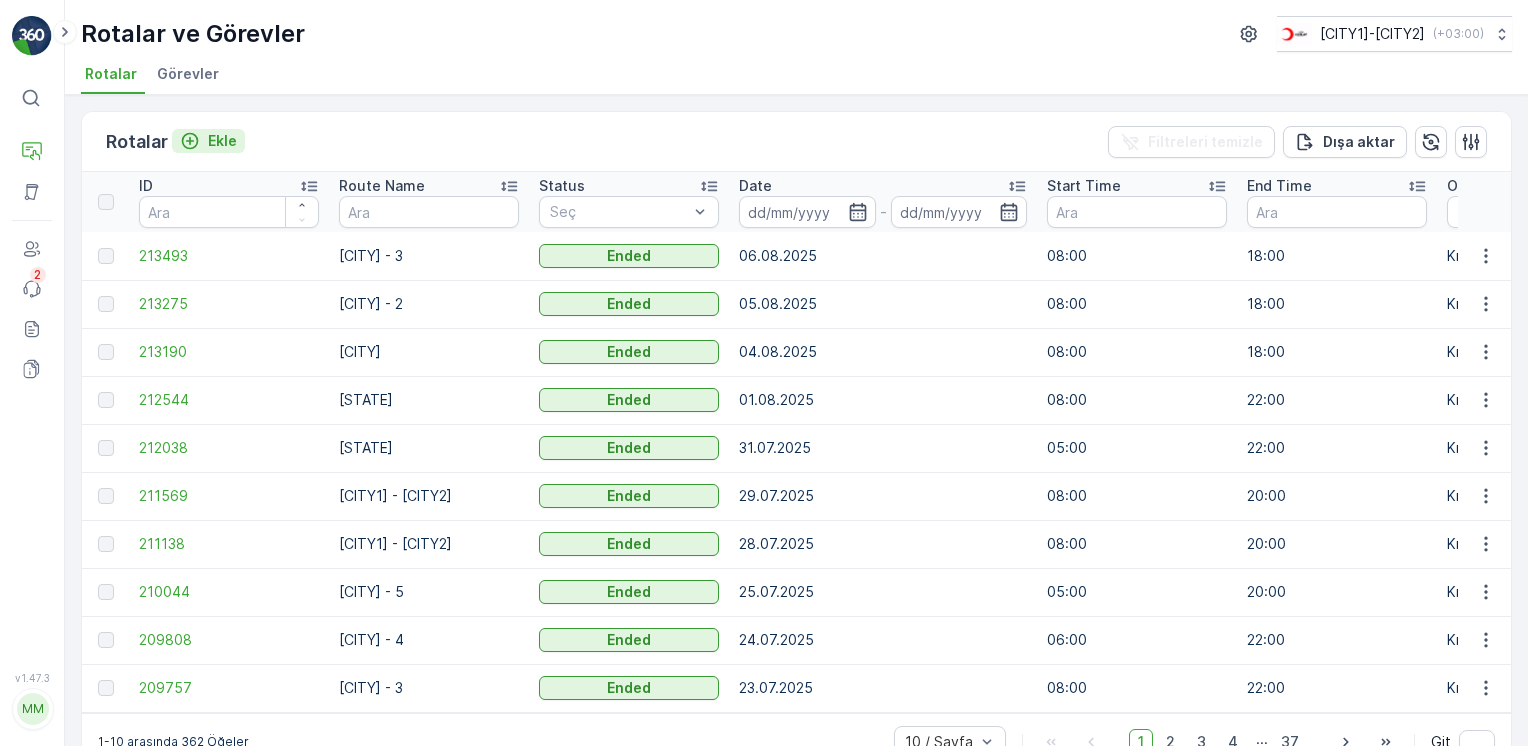click on "Ekle" at bounding box center (208, 141) 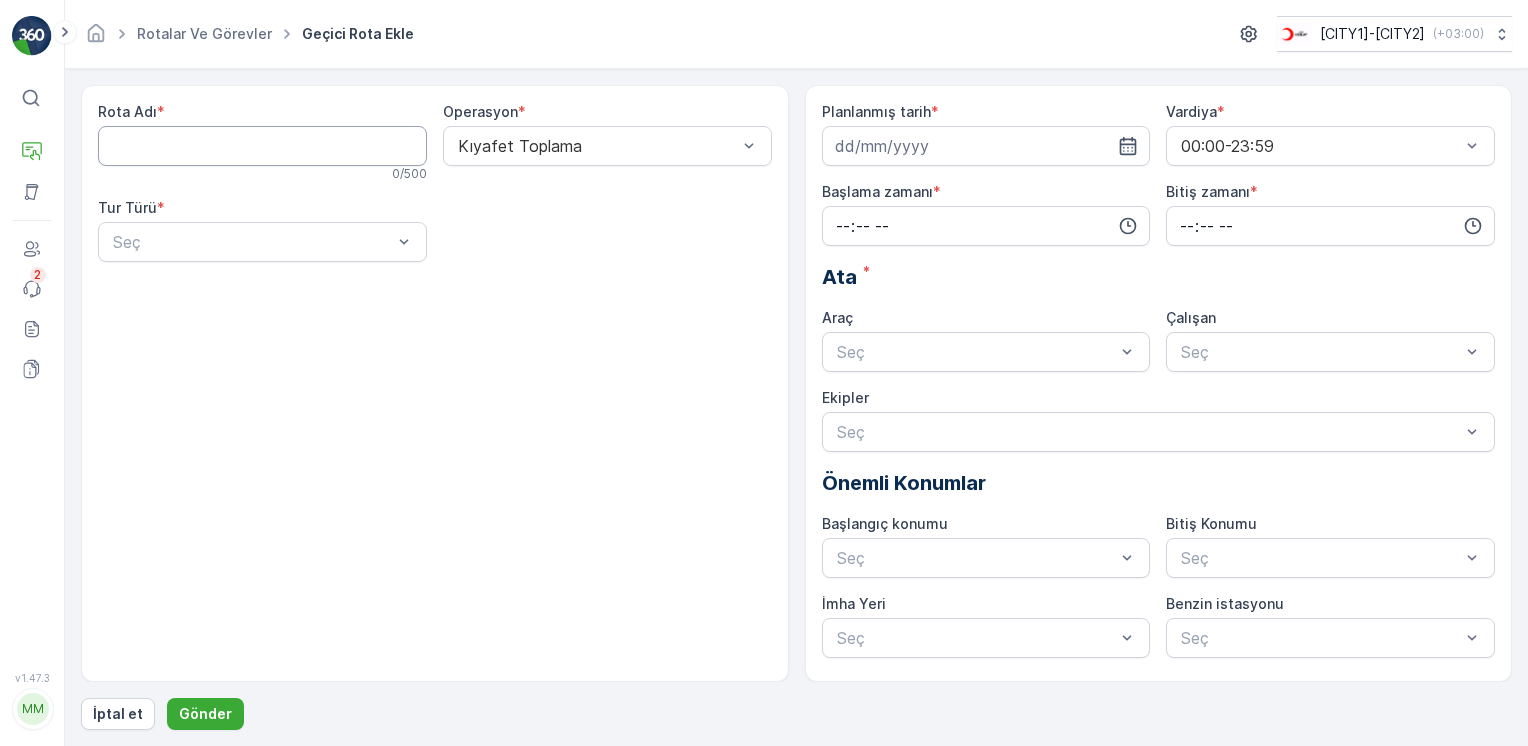 click on "Rota Adı" at bounding box center [262, 146] 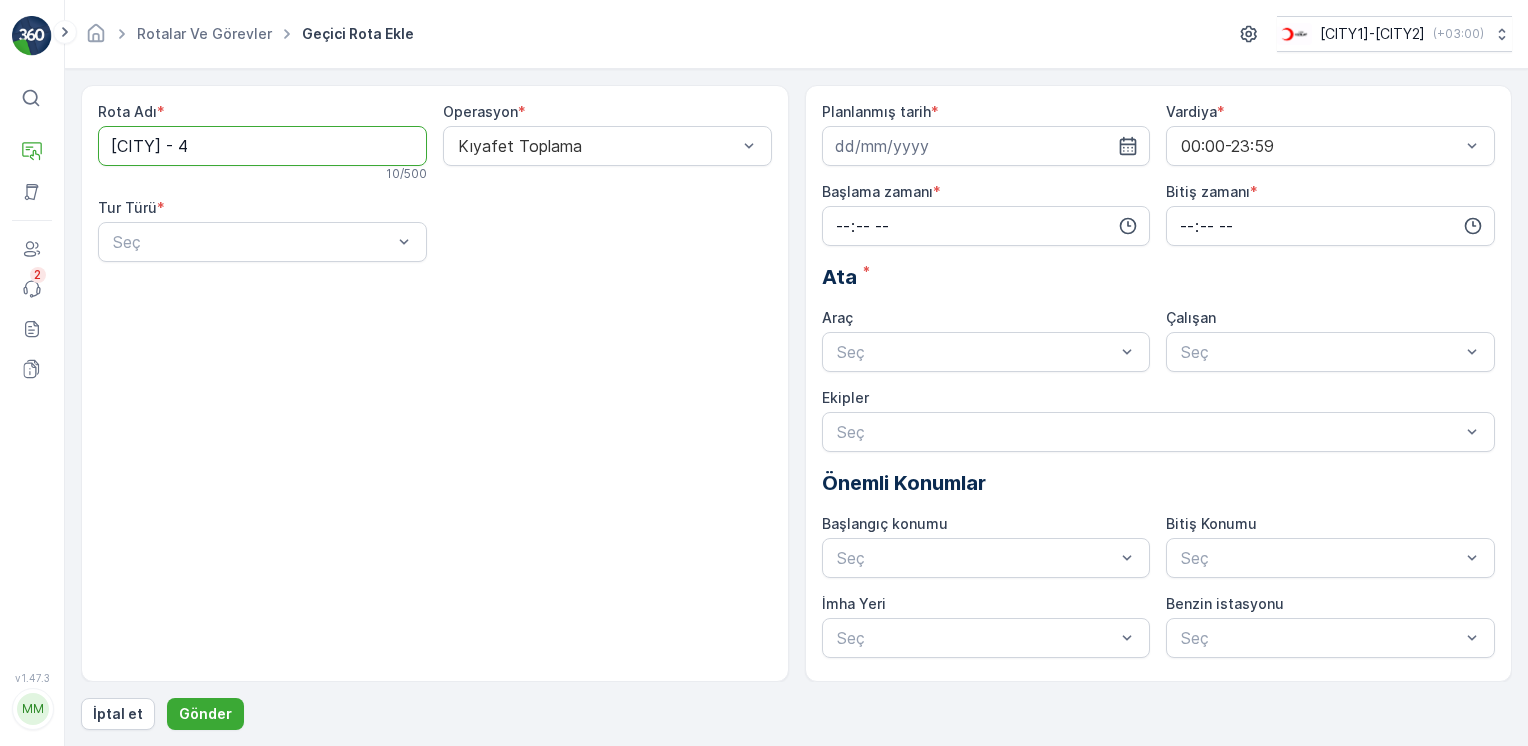 type on "Efeler - 4" 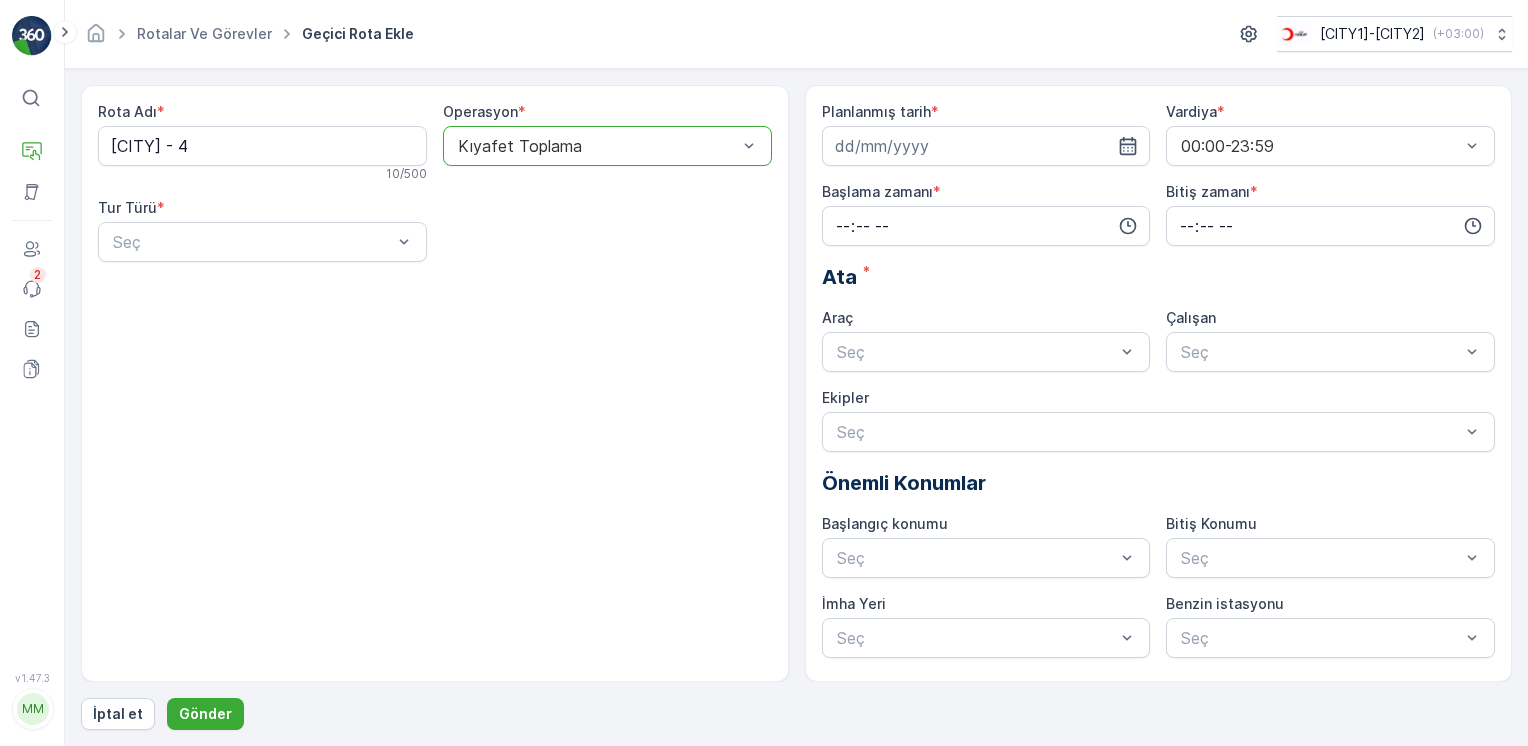 click at bounding box center (597, 146) 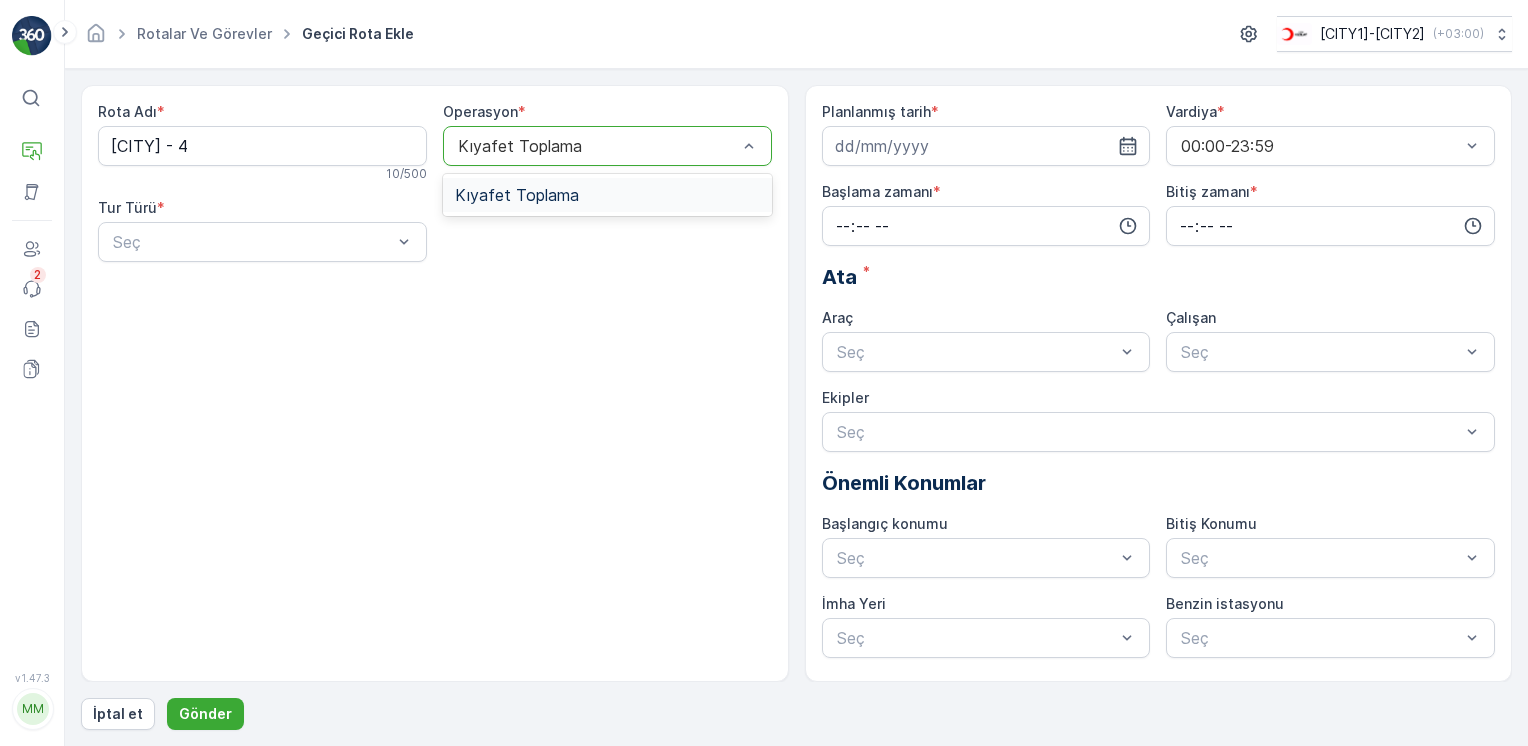 click on "Kıyafet Toplama" at bounding box center (517, 195) 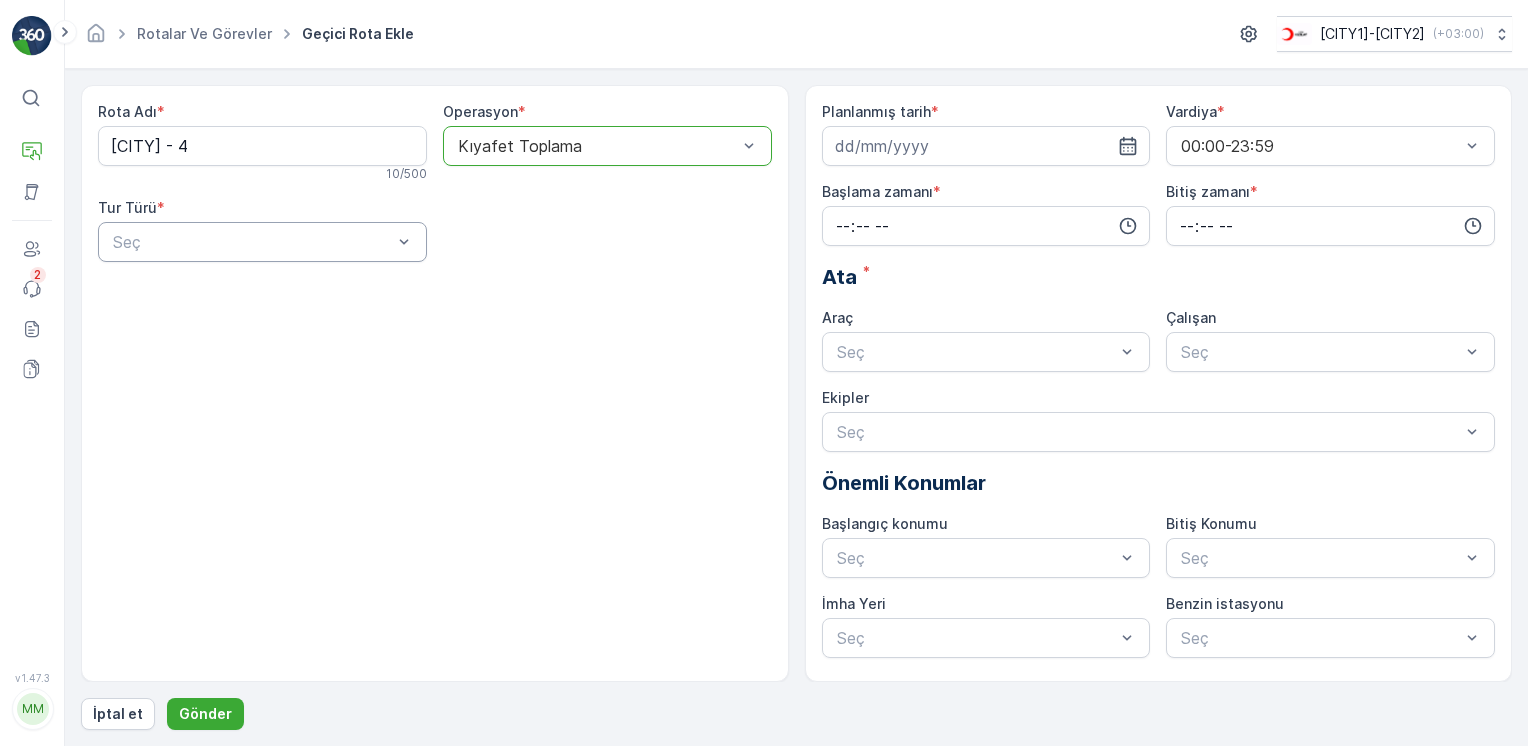 click at bounding box center [252, 242] 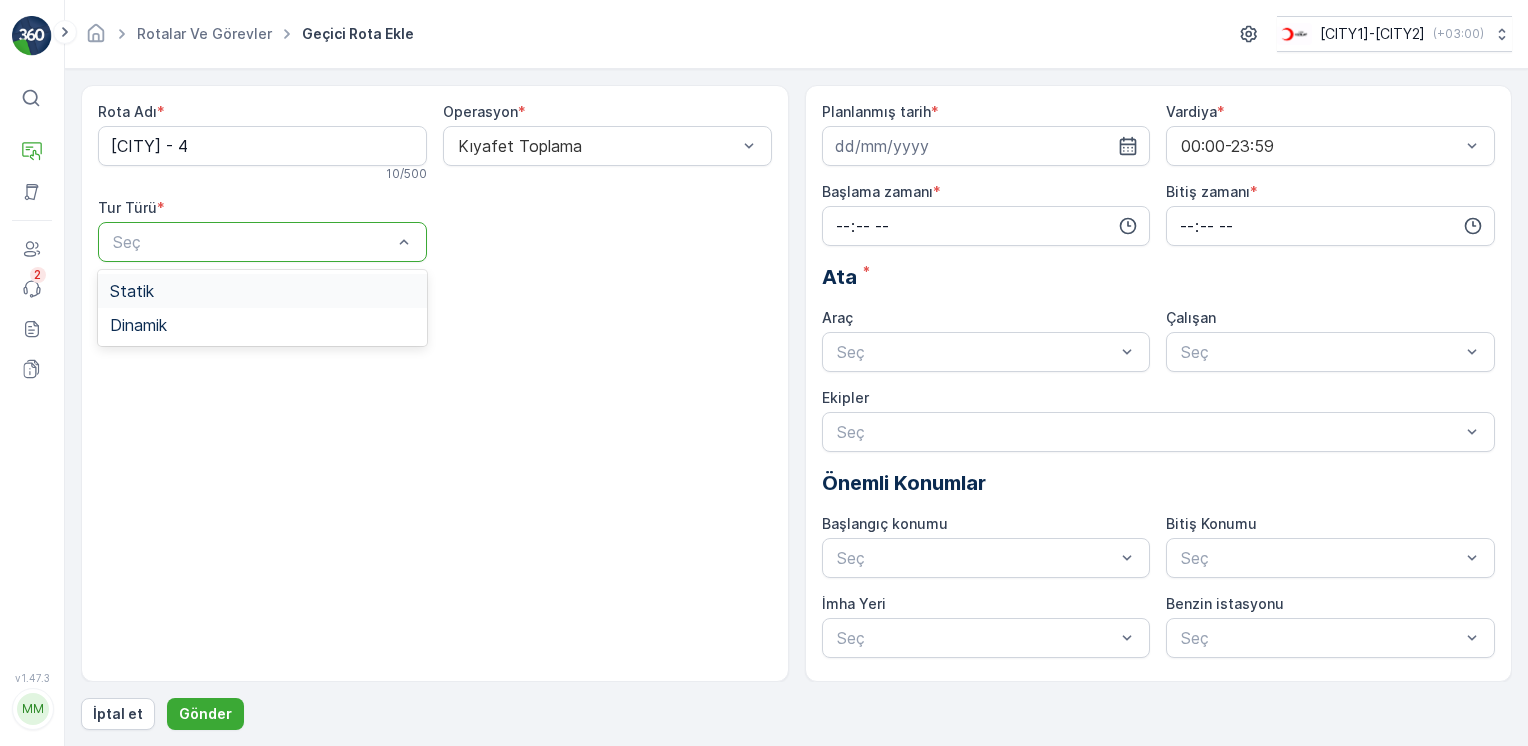 click on "Statik" at bounding box center (262, 291) 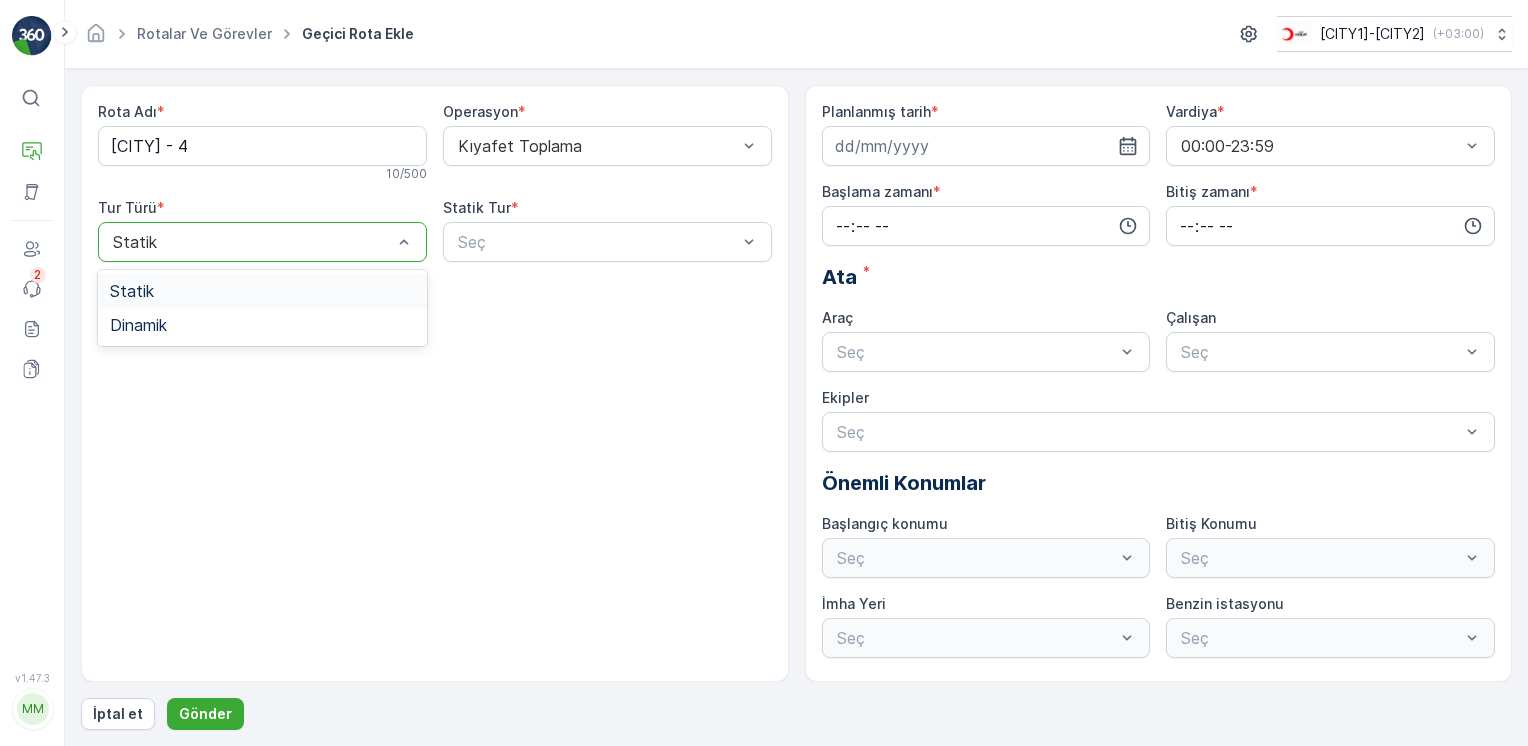 click on "Statik" at bounding box center (262, 242) 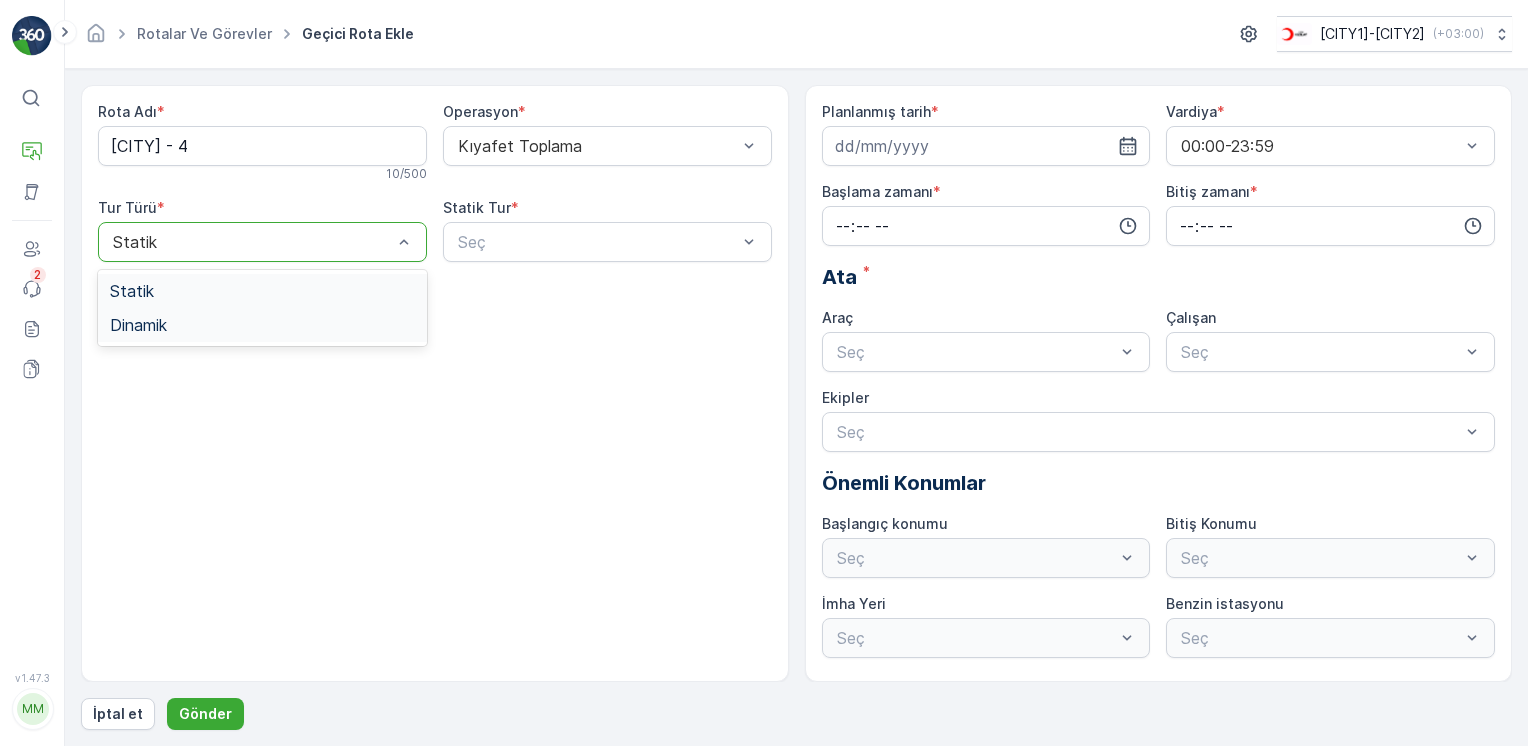 click on "Dinamik" at bounding box center [262, 325] 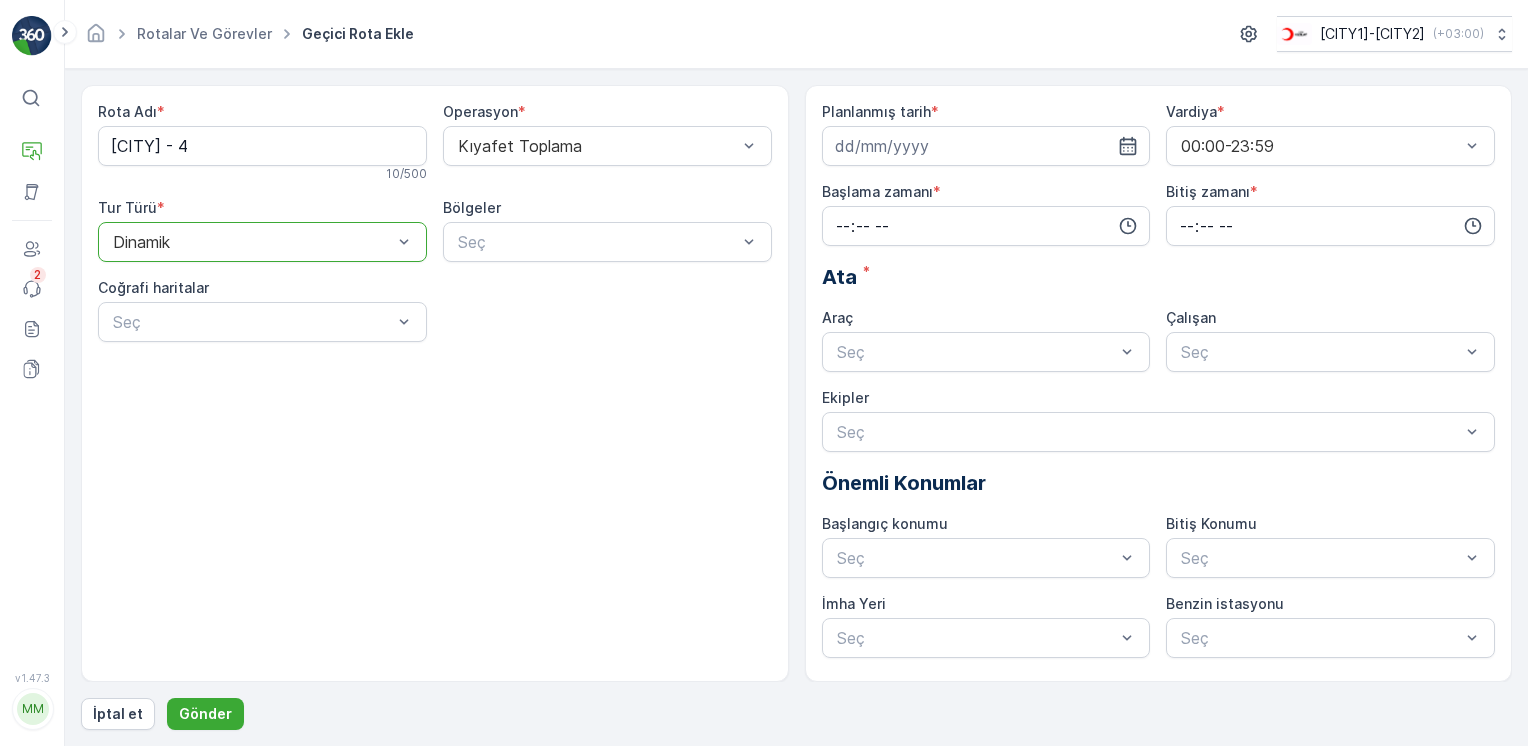 click on "Seç" at bounding box center (262, 322) 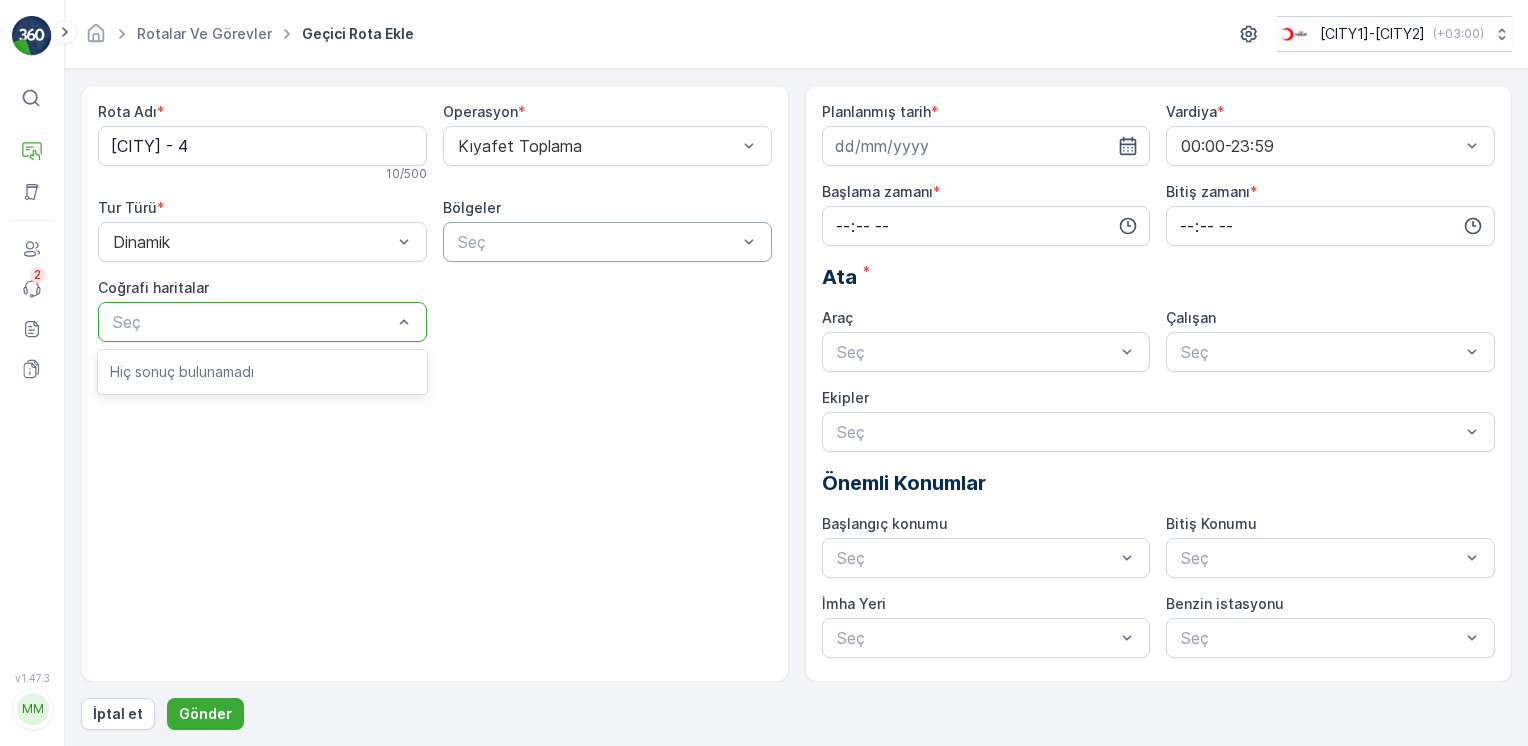 click at bounding box center [597, 242] 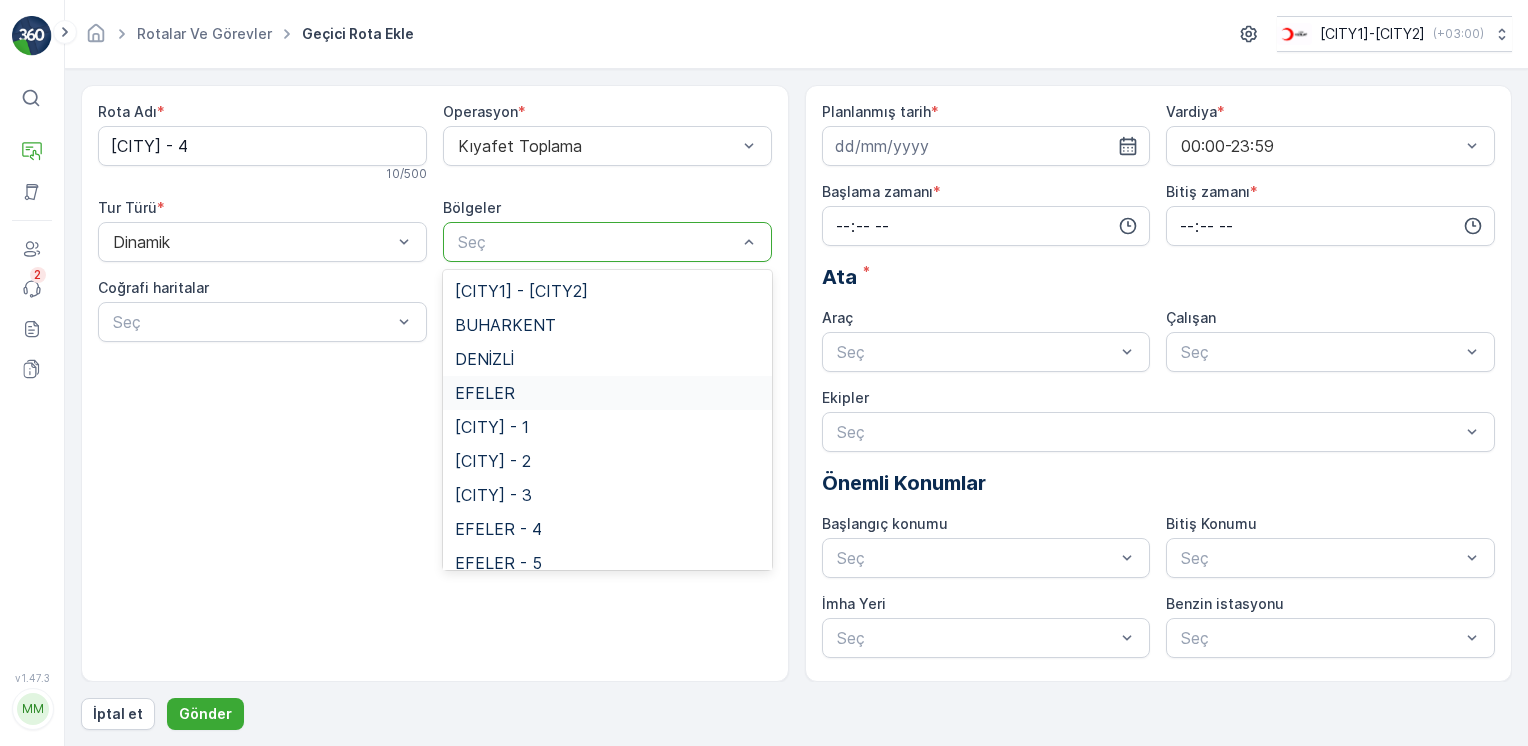 click on "EFELER" at bounding box center [485, 393] 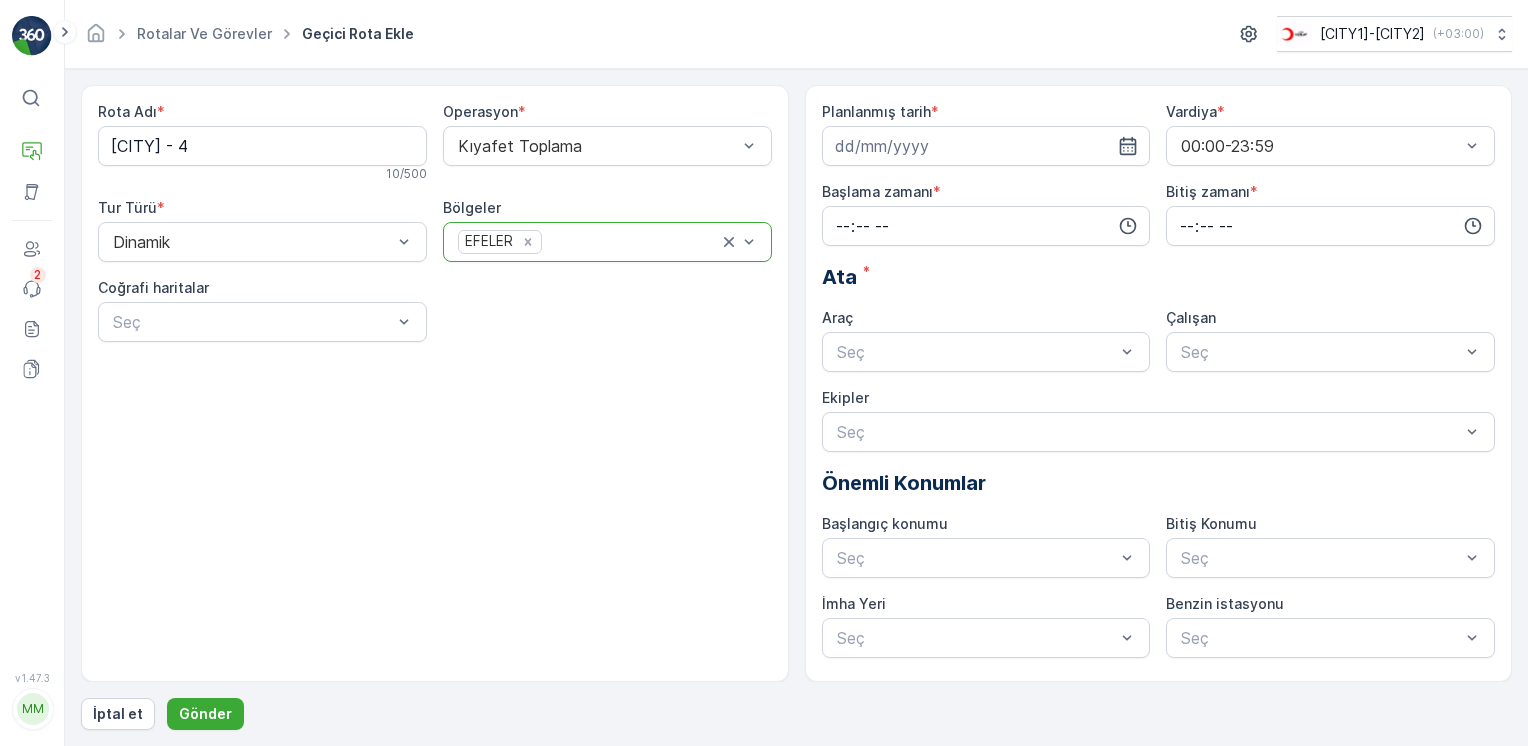 click on "Rota Adı * Efeler - 4 10  /  500 Operasyon * Kıyafet Toplama Tur Türü * Dinamik Bölgeler option EFELER, selected. EFELER Coğrafi haritalar Seç" at bounding box center [435, 230] 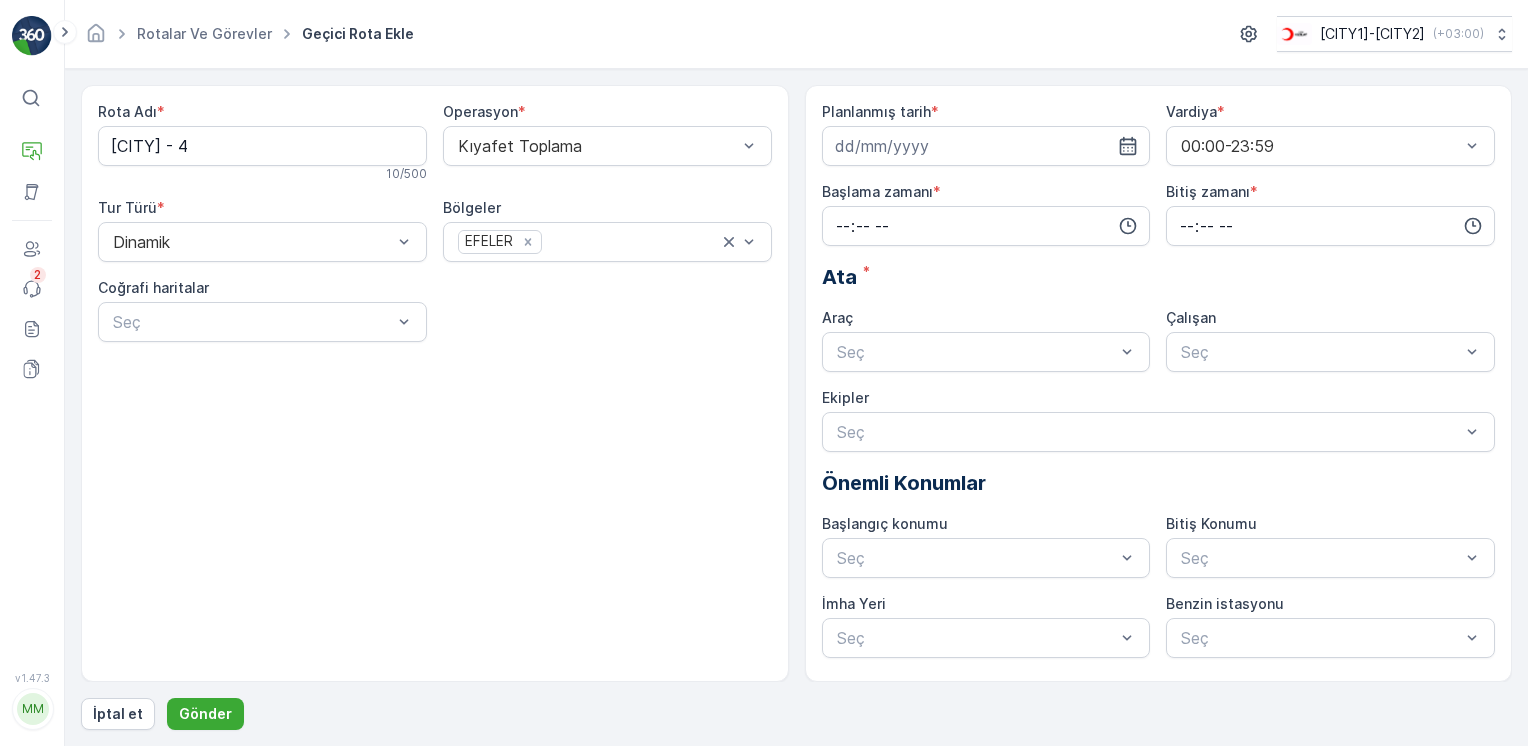 click on "Rota Adı * Efeler - 4 10  /  500 Operasyon * Kıyafet Toplama Tur Türü * Dinamik Bölgeler EFELER Coğrafi haritalar Seç" at bounding box center (435, 230) 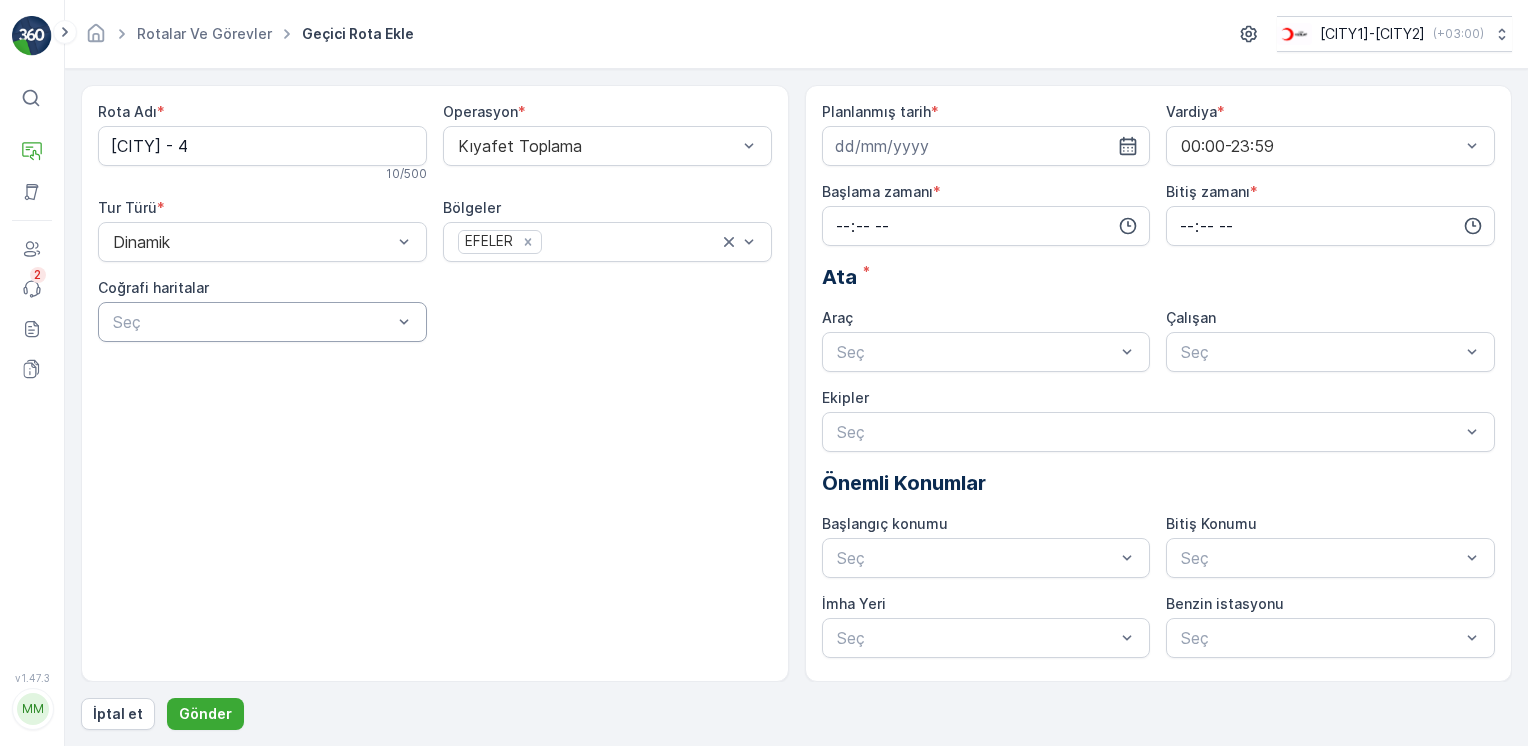 click at bounding box center [252, 322] 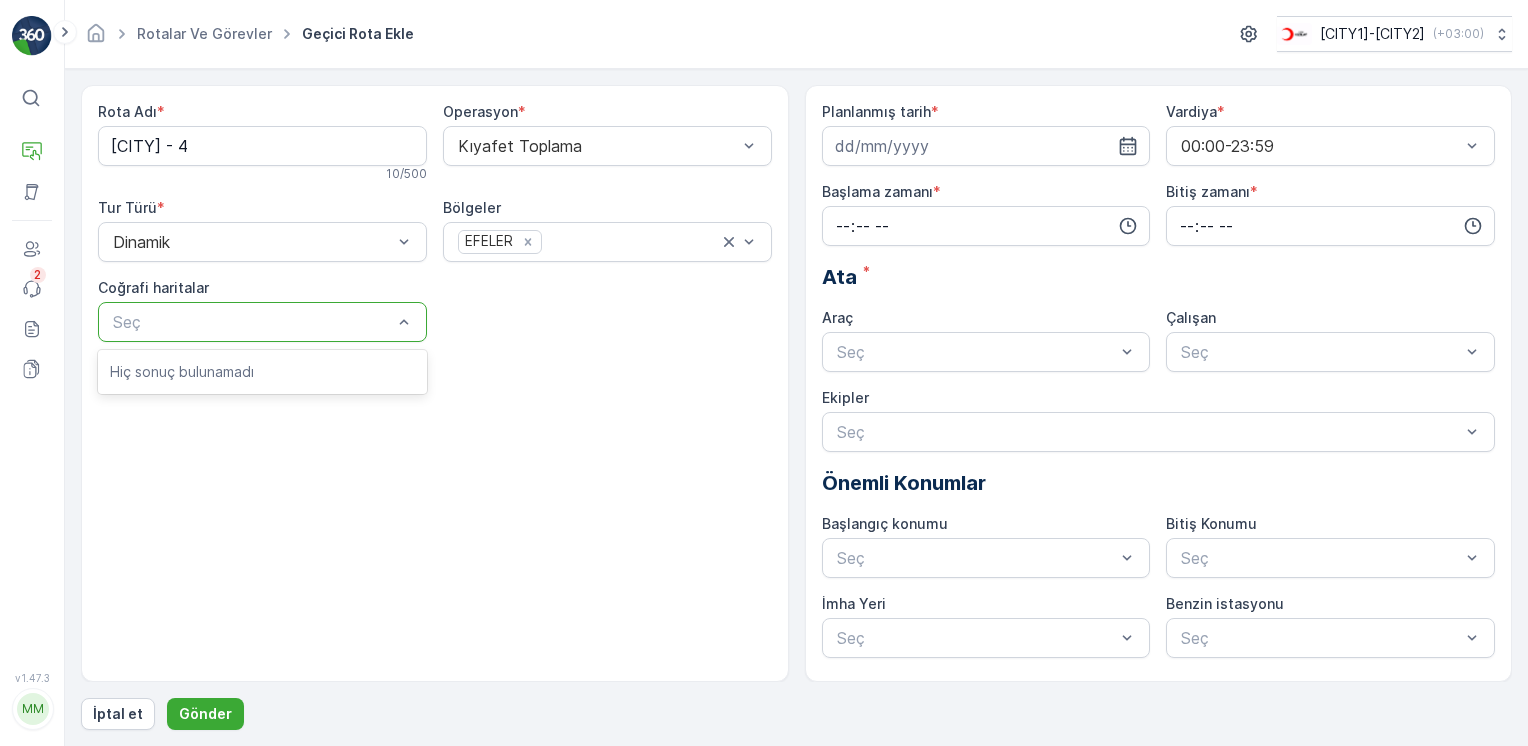 click on "Hiç sonuç bulunamadı" at bounding box center [262, 372] 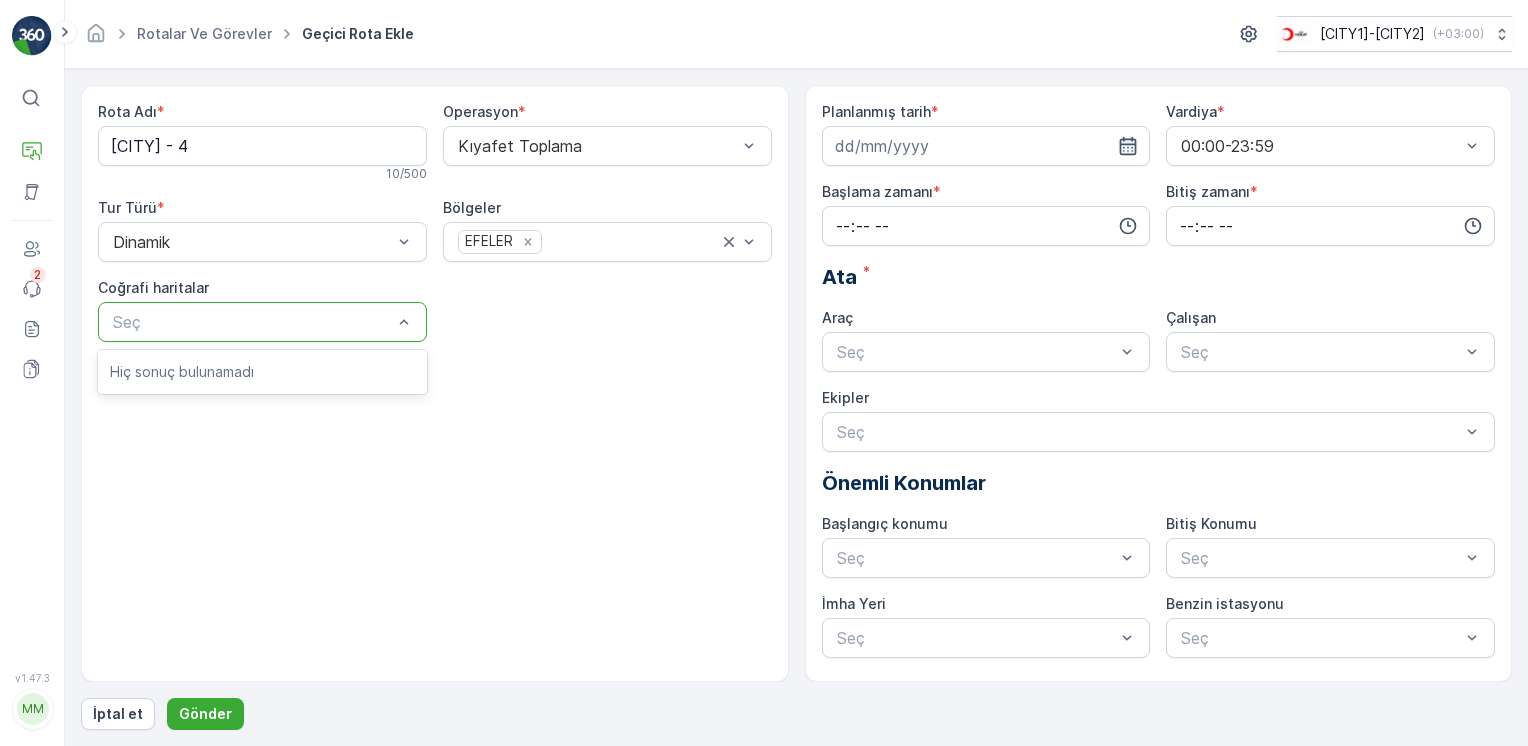 click 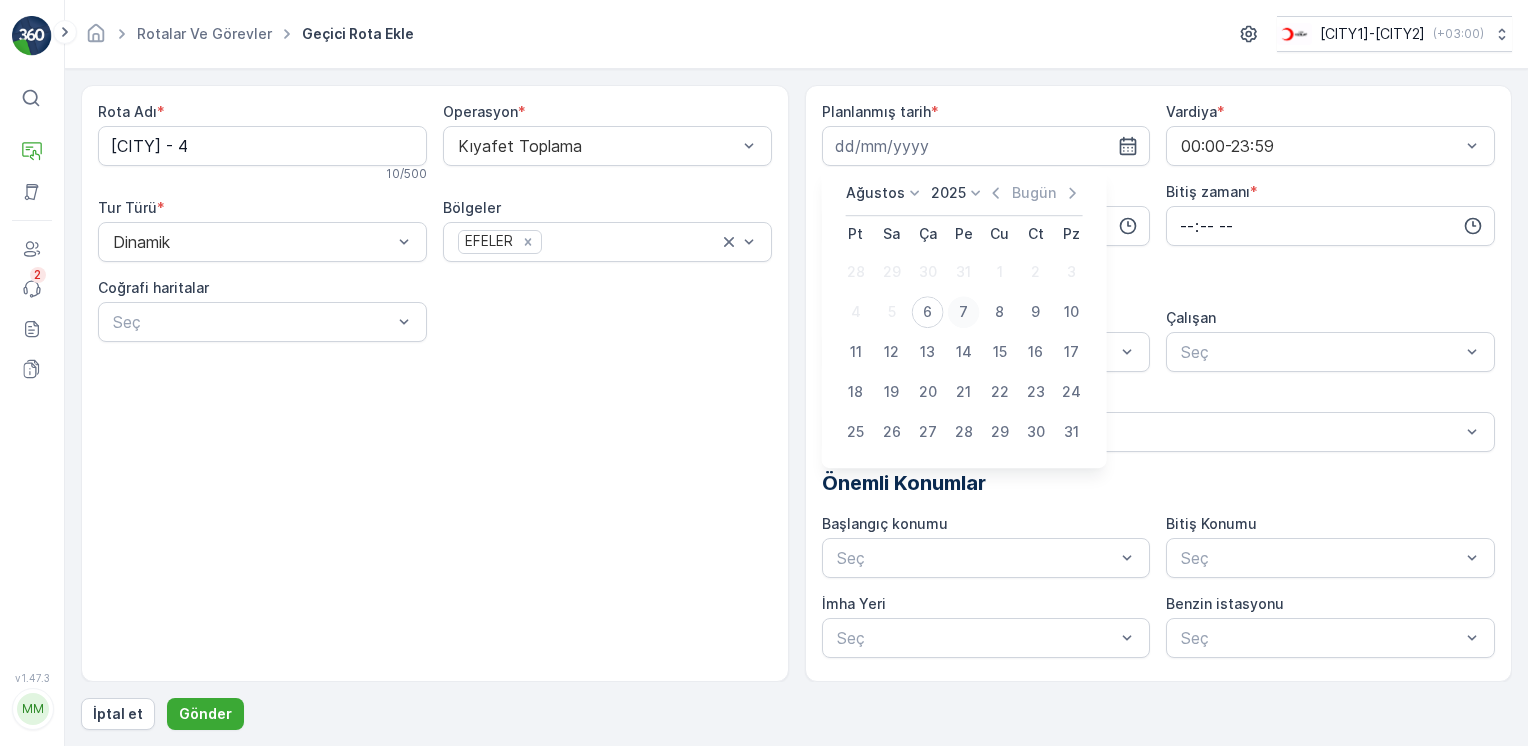 click on "7" at bounding box center [964, 312] 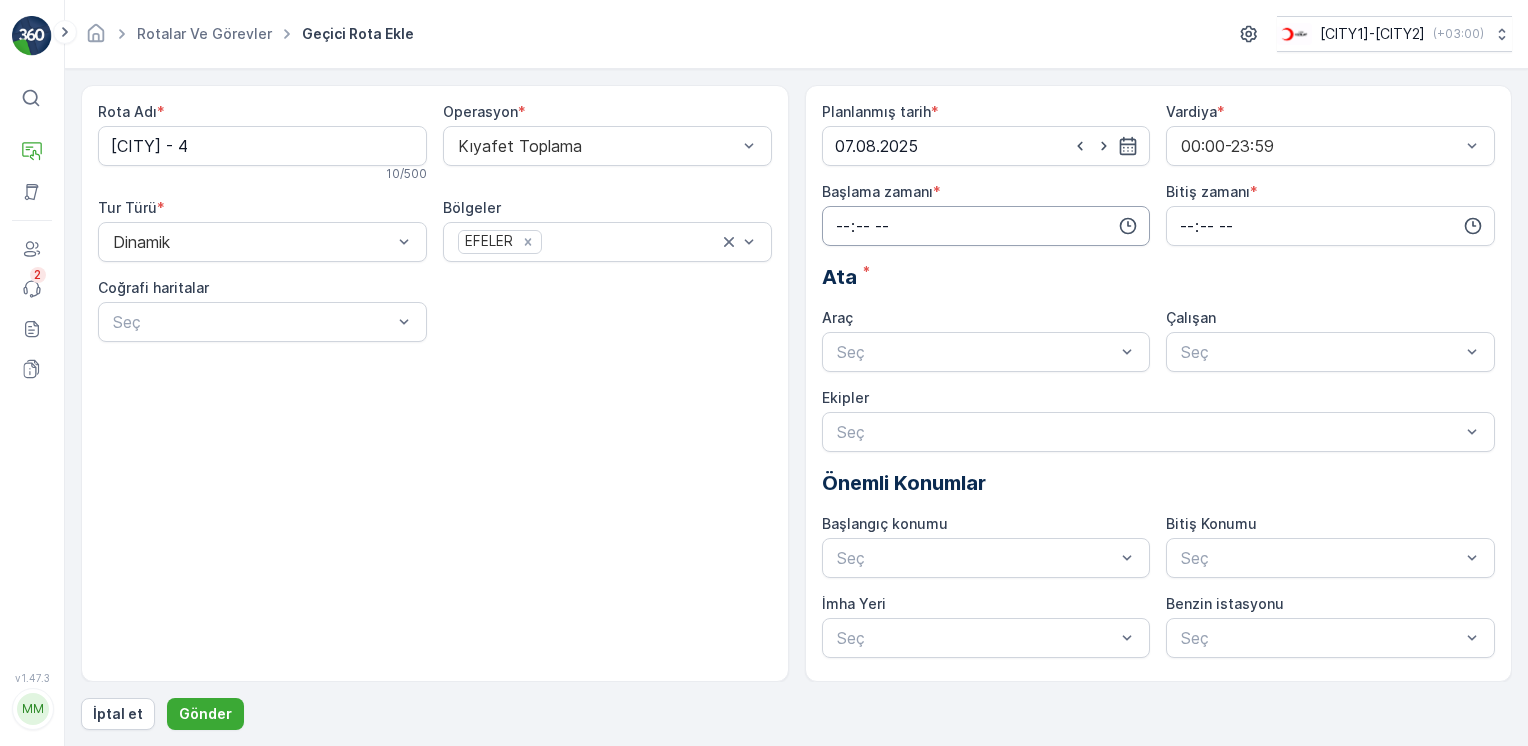 click at bounding box center [986, 226] 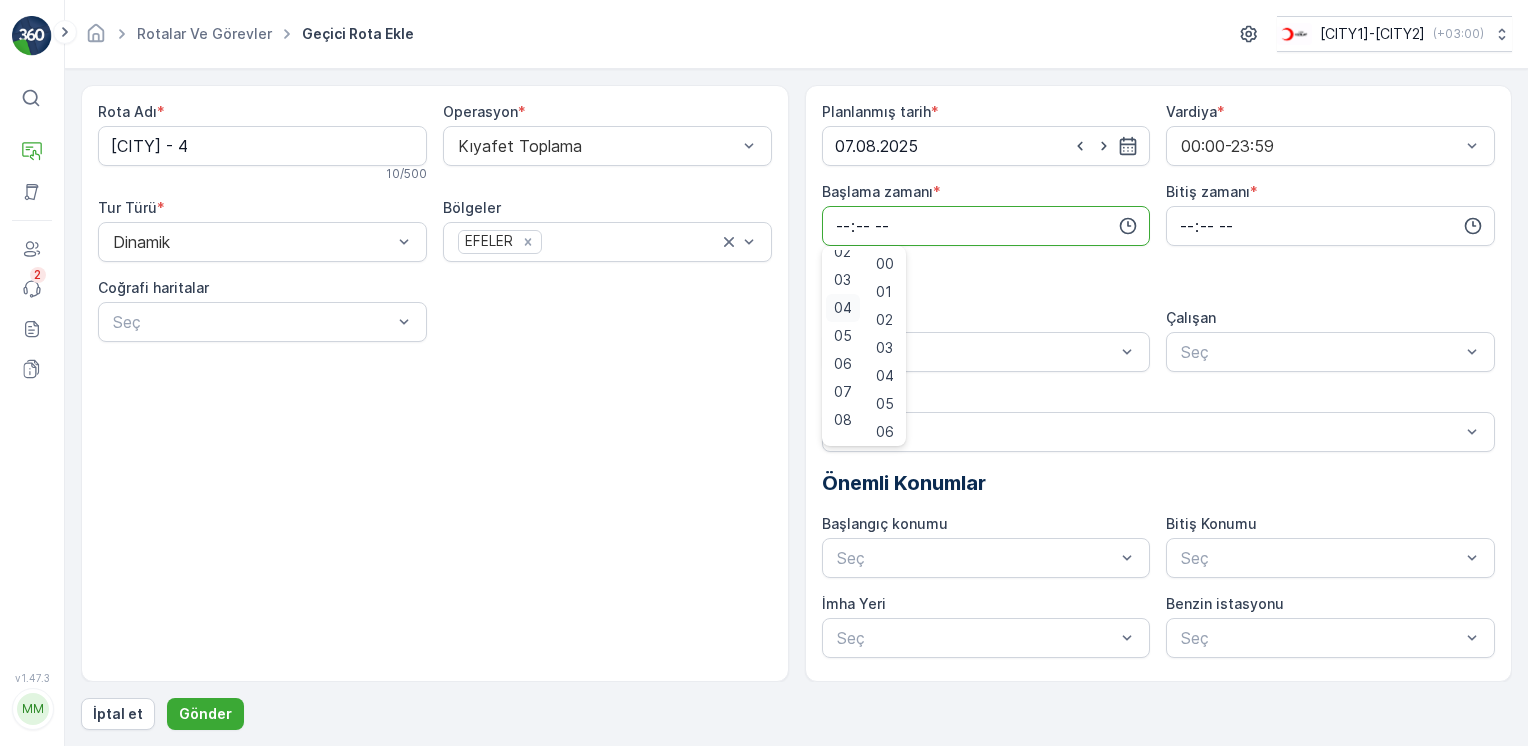 scroll, scrollTop: 100, scrollLeft: 0, axis: vertical 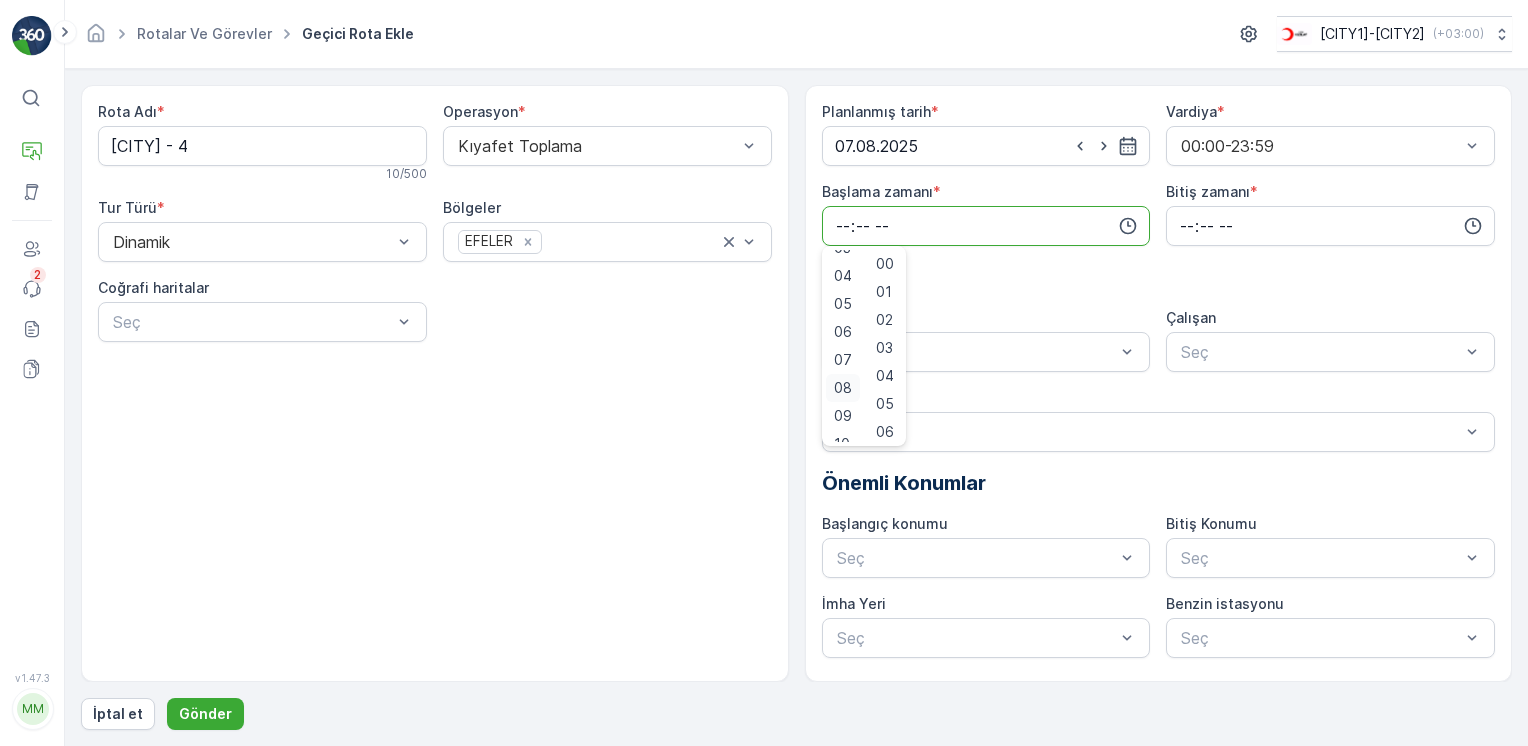 click on "08" at bounding box center (843, 388) 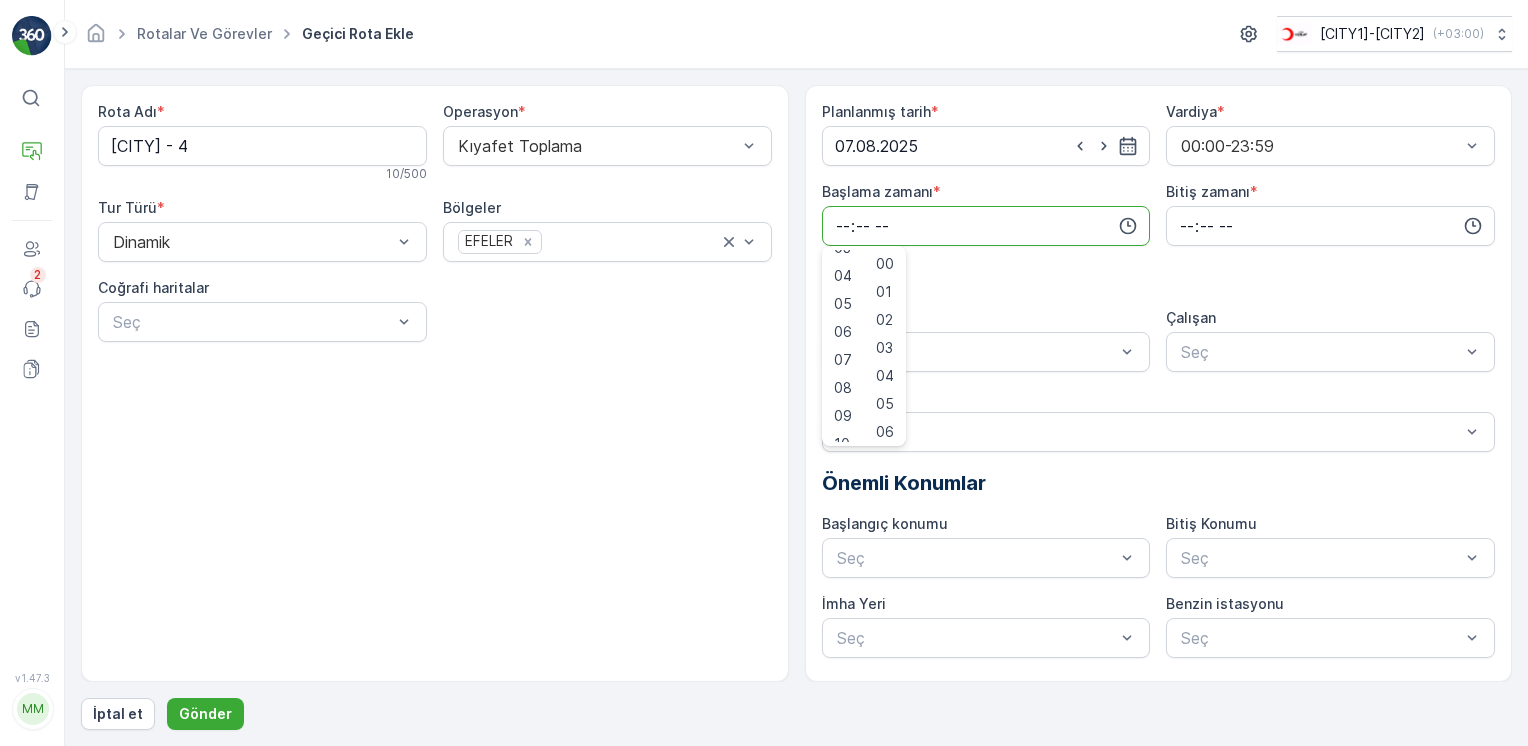 type on "08:00" 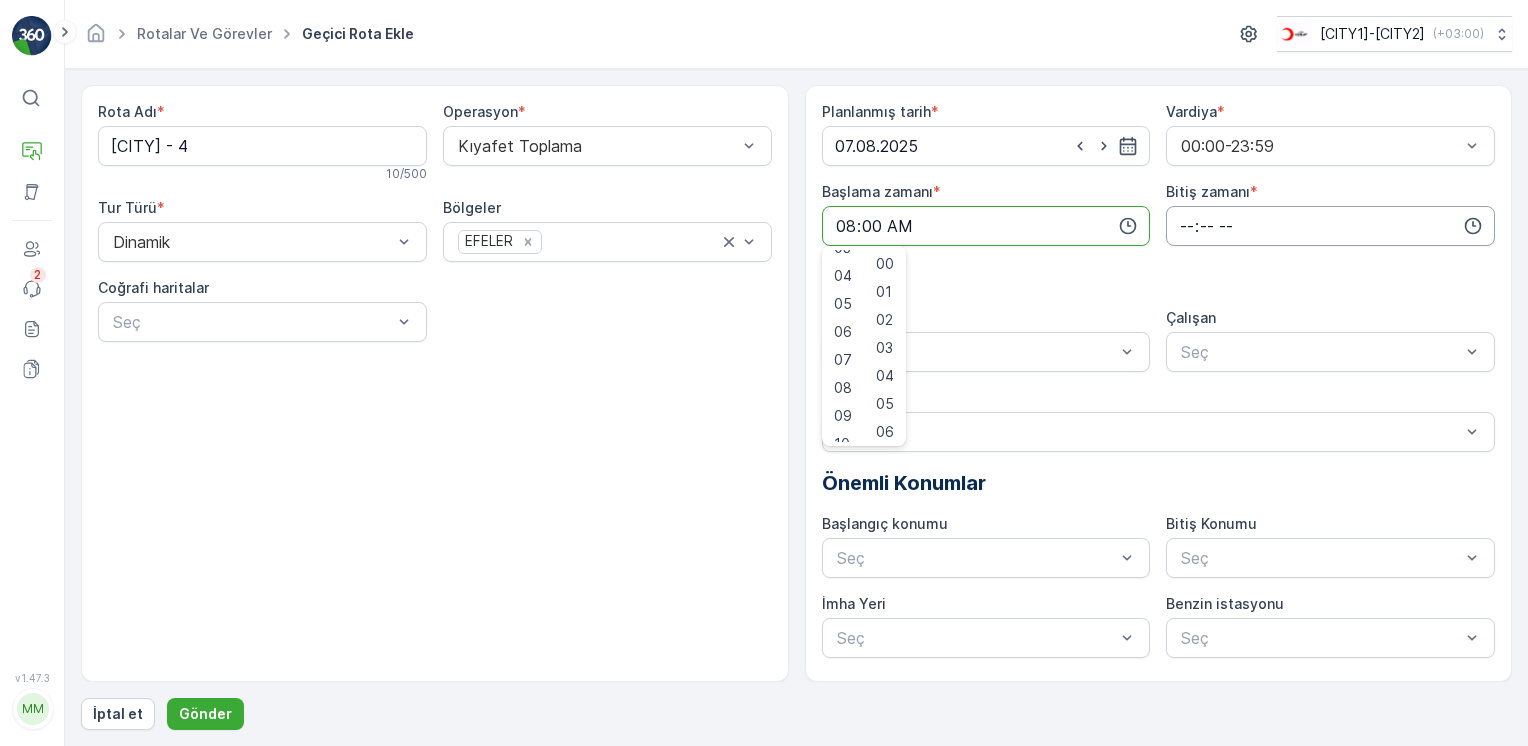 click at bounding box center (1330, 226) 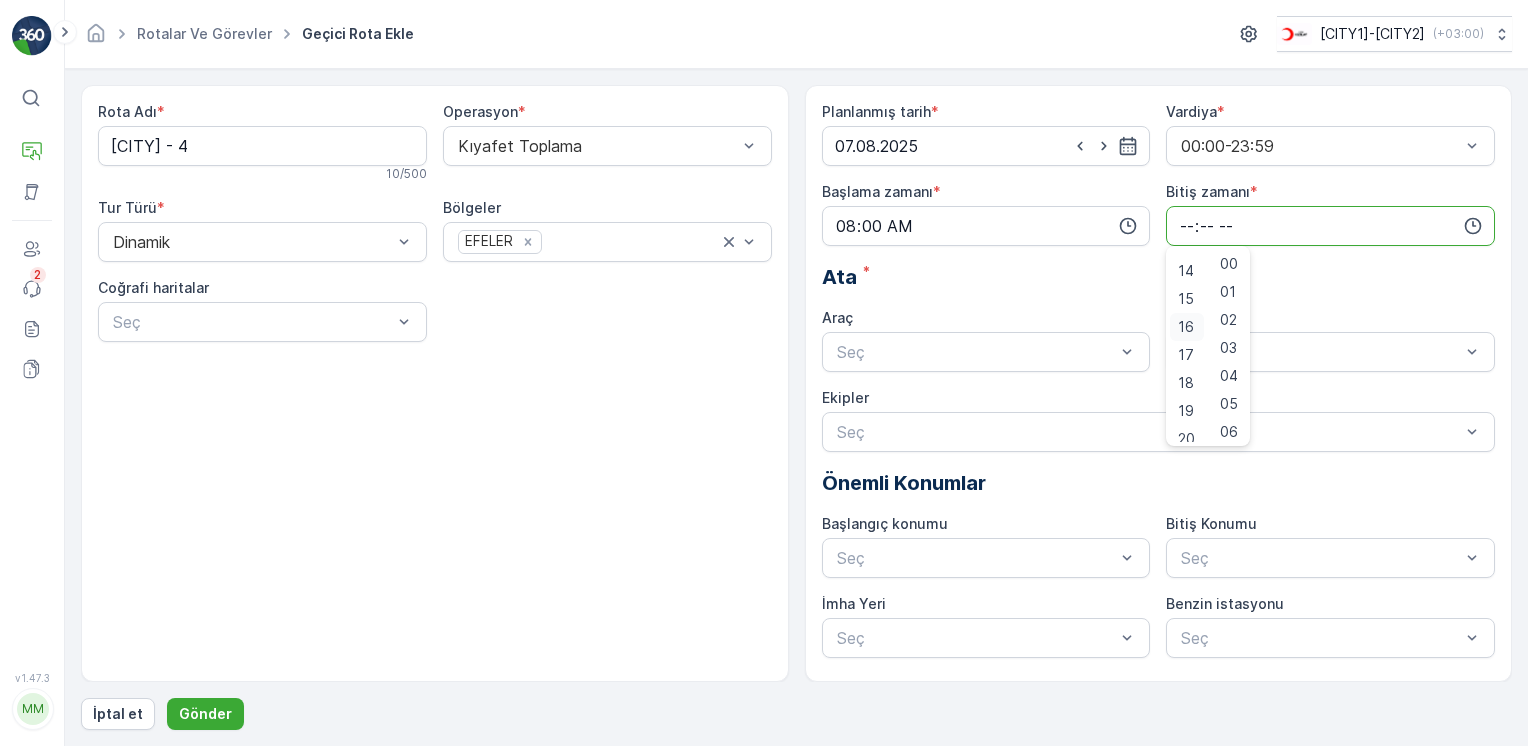 scroll, scrollTop: 480, scrollLeft: 0, axis: vertical 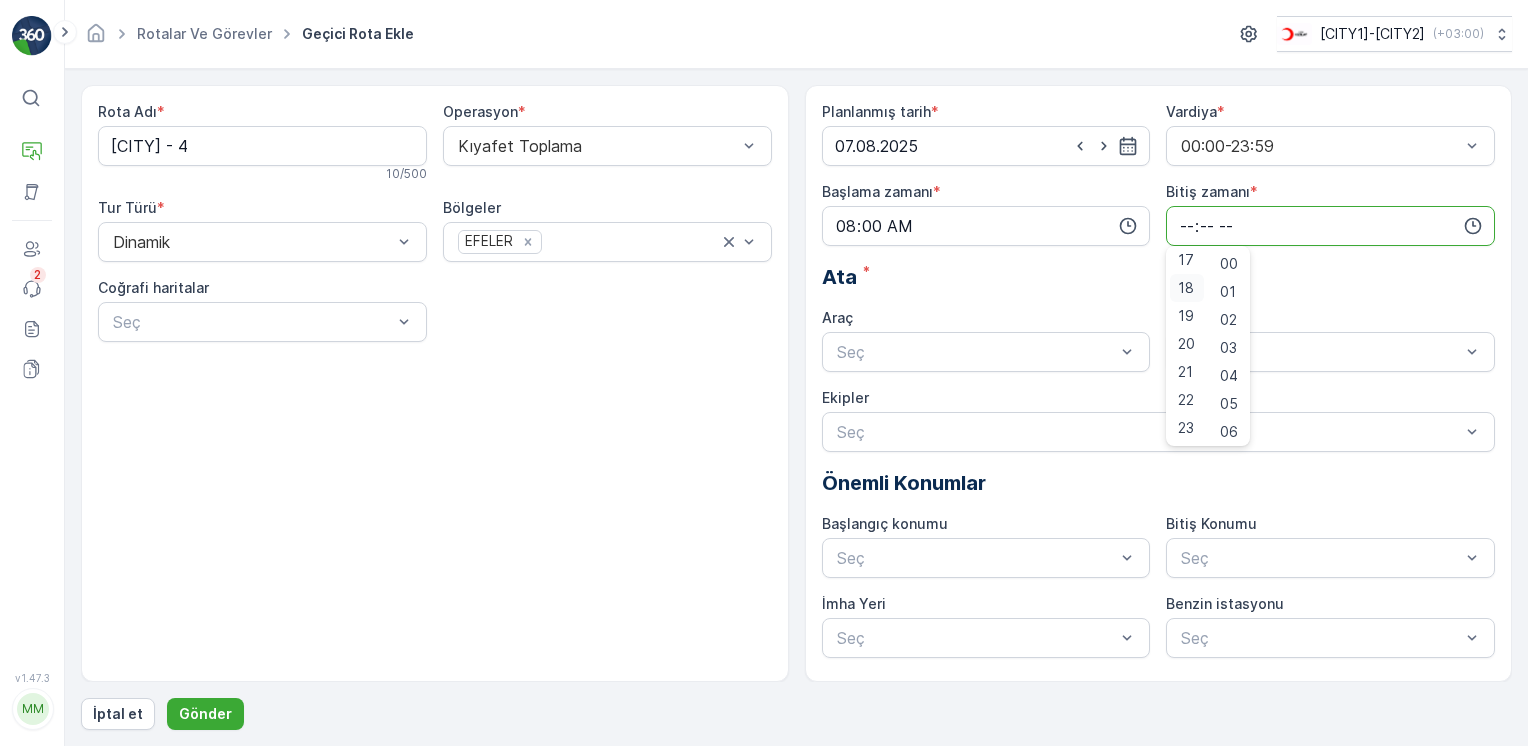 click on "18" at bounding box center (1187, 288) 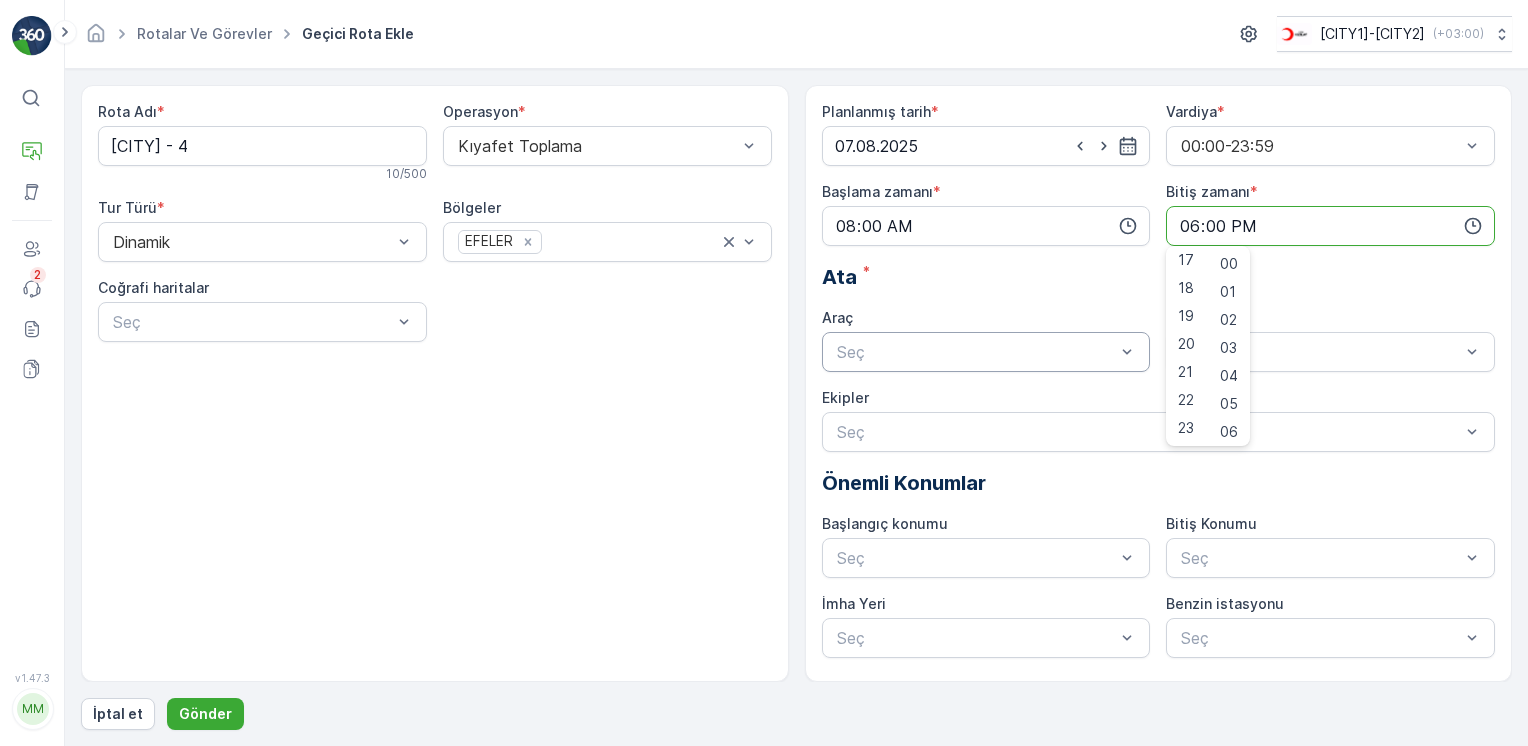 click on "Planlanmış tarih * 07.08.2025 Vardiya * 00:00-23:59 Başlama zamanı * 08:00 Bitiş zamanı * 18:00 00 01 02 03 04 05 06 07 08 09 10 11 12 13 14 15 16 17 18 19 20 21 22 23 00 01 02 03 04 05 06 07 08 09 10 11 12 13 14 15 16 17 18 19 20 21 22 23 24 25 26 27 28 29 30 31 32 33 34 35 36 37 38 39 40 41 42 43 44 45 46 47 48 49 50 51 52 53 54 55 56 57 58 59 Ata   * Araç Seç Çalışan Seç Ekipler Seç Önemli Konumlar Başlangıç konumu Seç Bitiş Konumu Seç İmha Yeri Seç Benzin istasyonu Seç" at bounding box center [1159, 380] 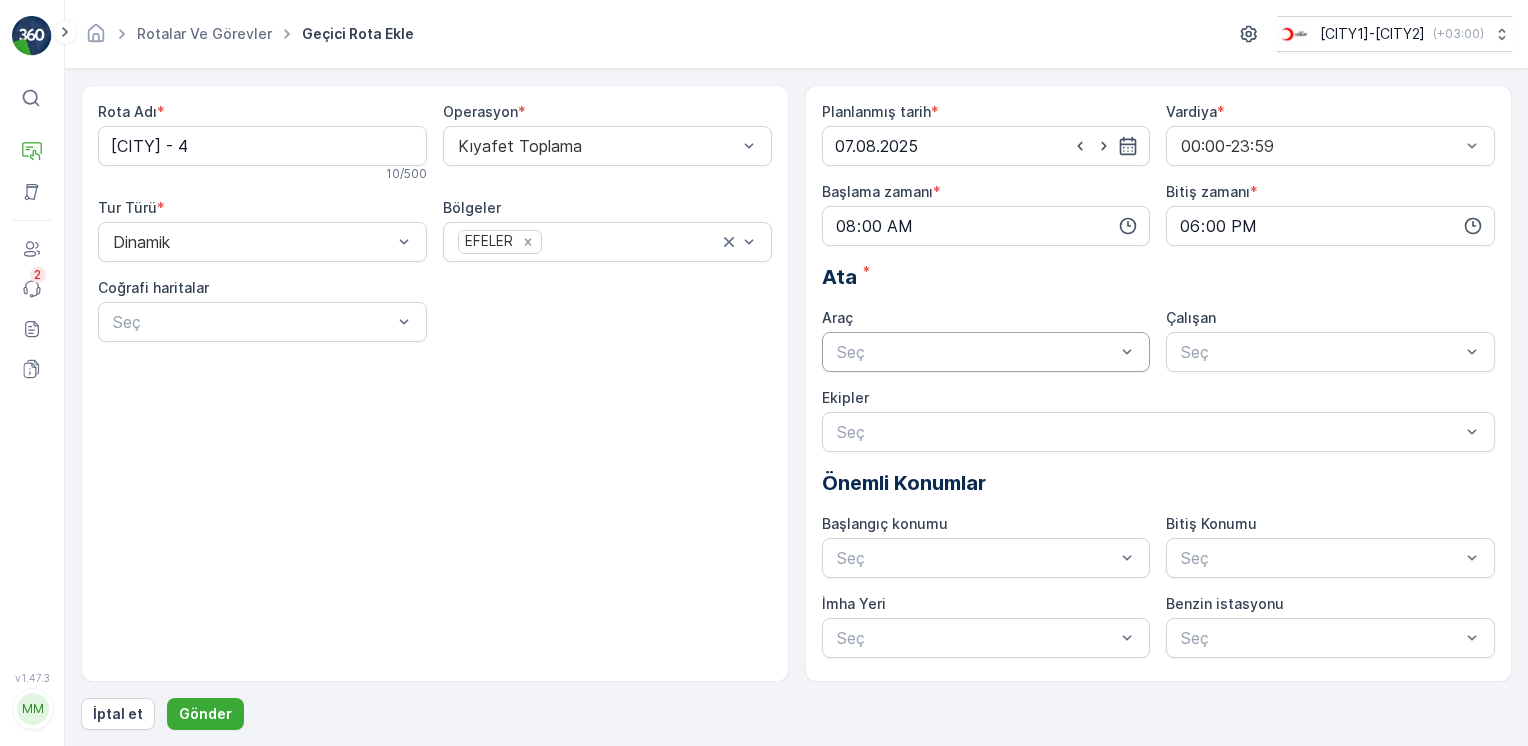 click at bounding box center [976, 352] 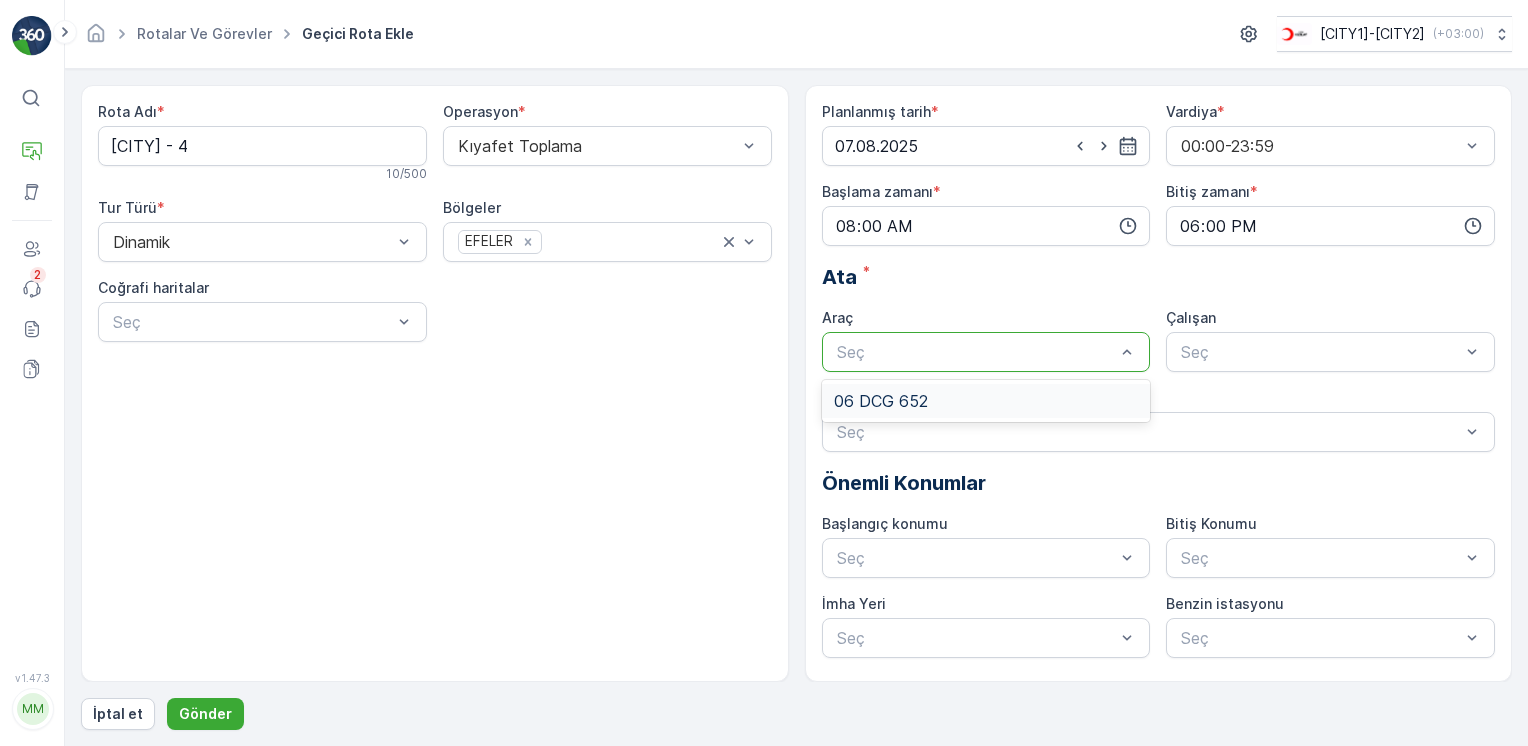 click on "06 DCG 652" at bounding box center (986, 401) 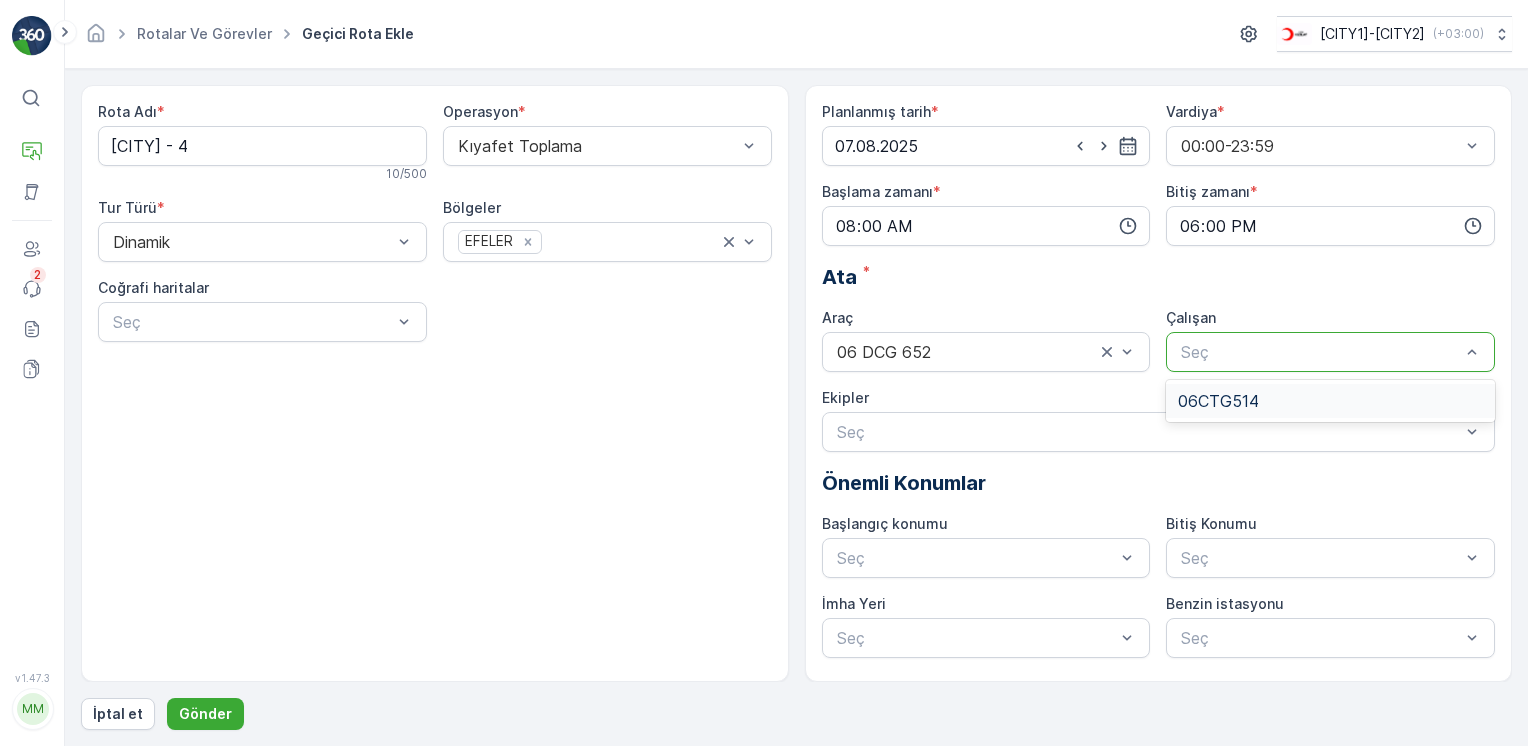 click at bounding box center [1320, 352] 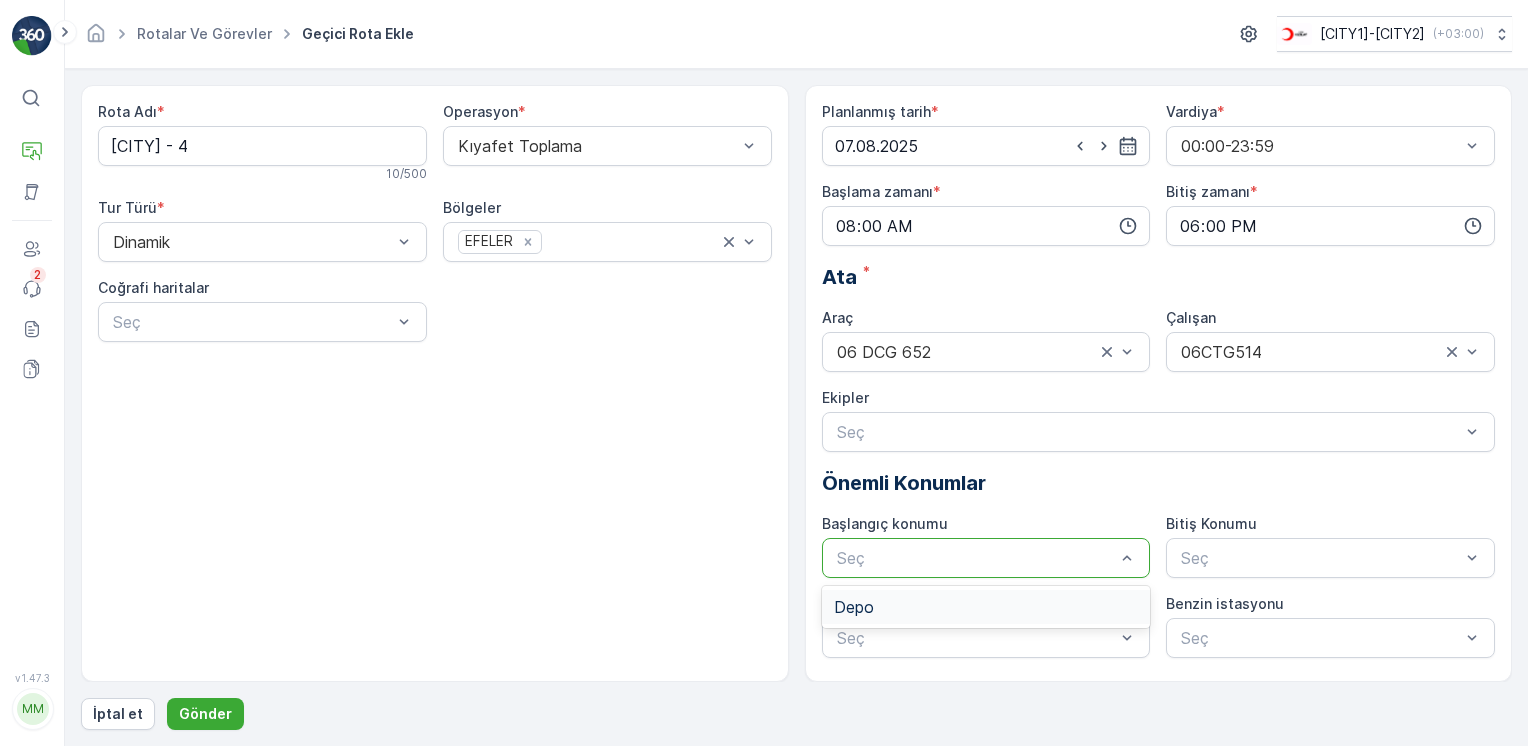 click at bounding box center (976, 558) 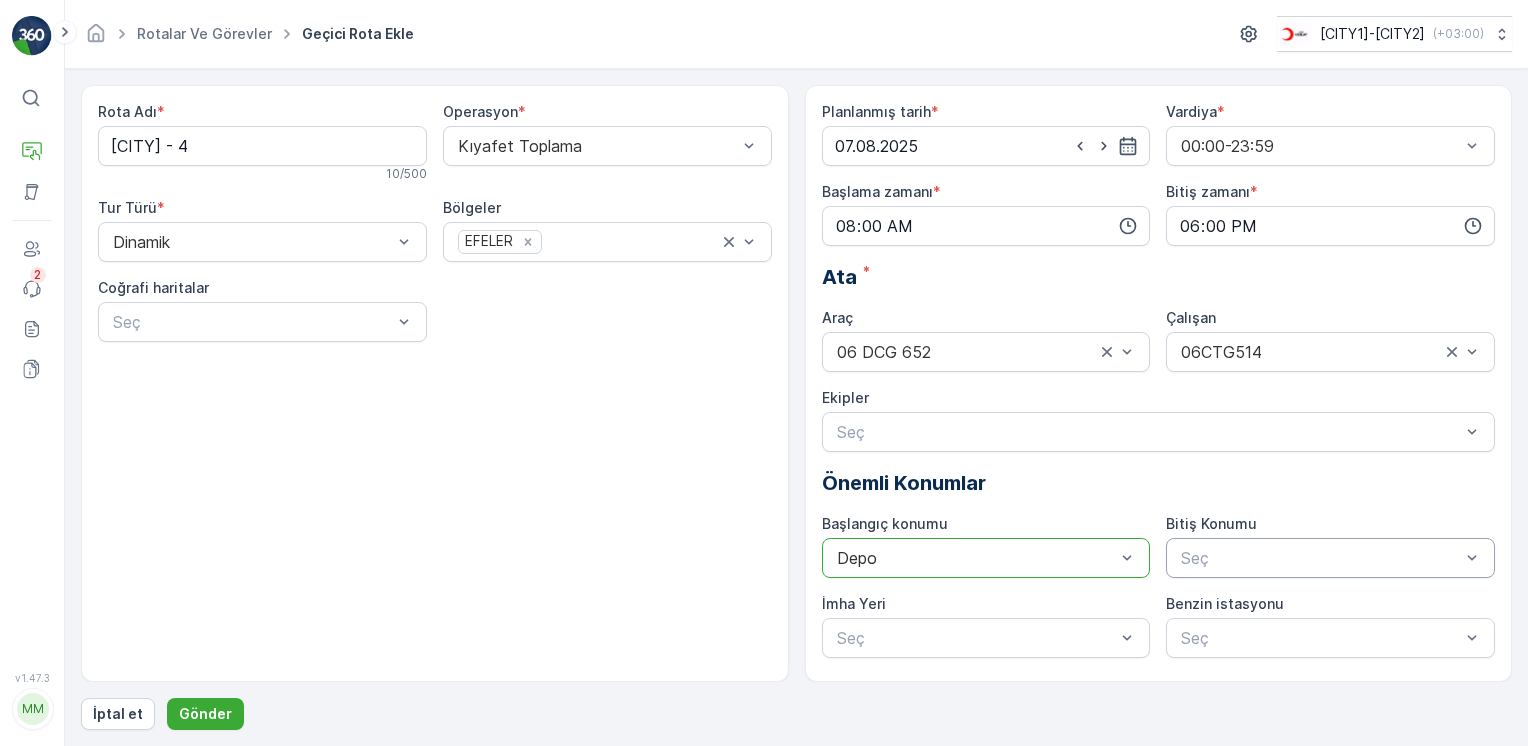 click at bounding box center [1320, 558] 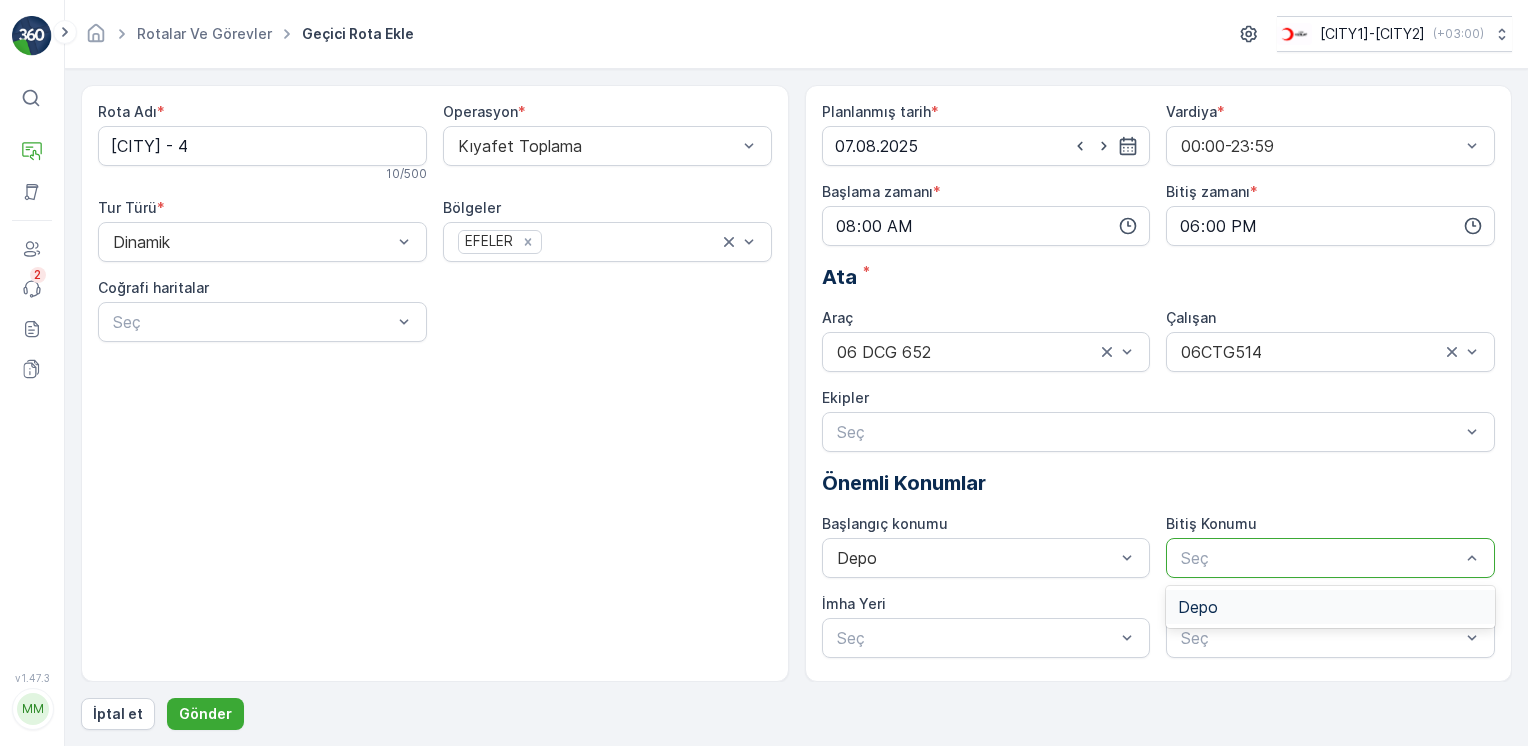 click on "Depo" at bounding box center (1198, 607) 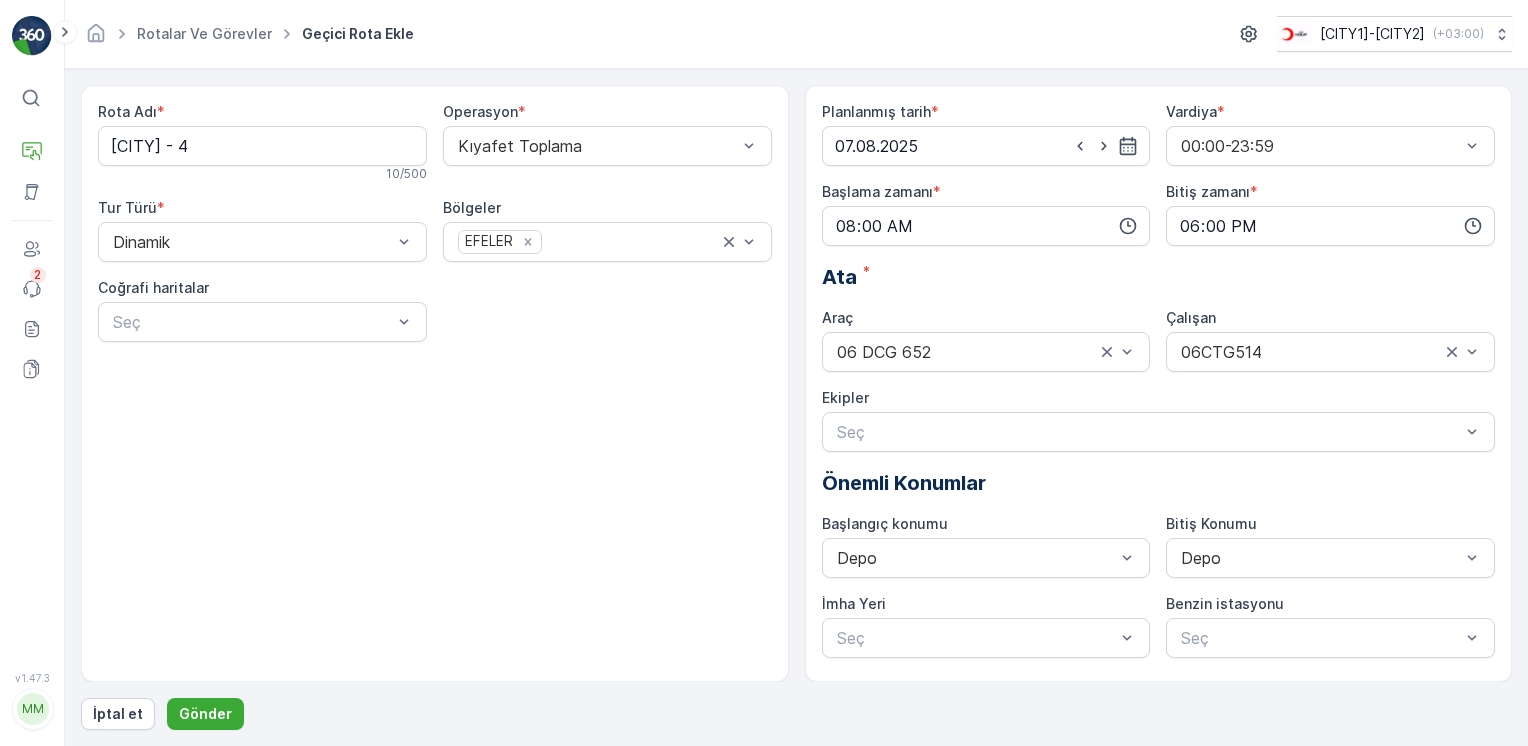 click on "Planlanmış tarih * 07.08.2025 Vardiya * 00:00-23:59 Başlama zamanı * 08:00 Bitiş zamanı * 18:00 Ata   * Araç 06 DCG 652 Çalışan 06CTG514 Ekipler Seç Önemli Konumlar Başlangıç konumu Depo Bitiş Konumu Depo İmha Yeri Seç Benzin istasyonu Seç" at bounding box center (1159, 380) 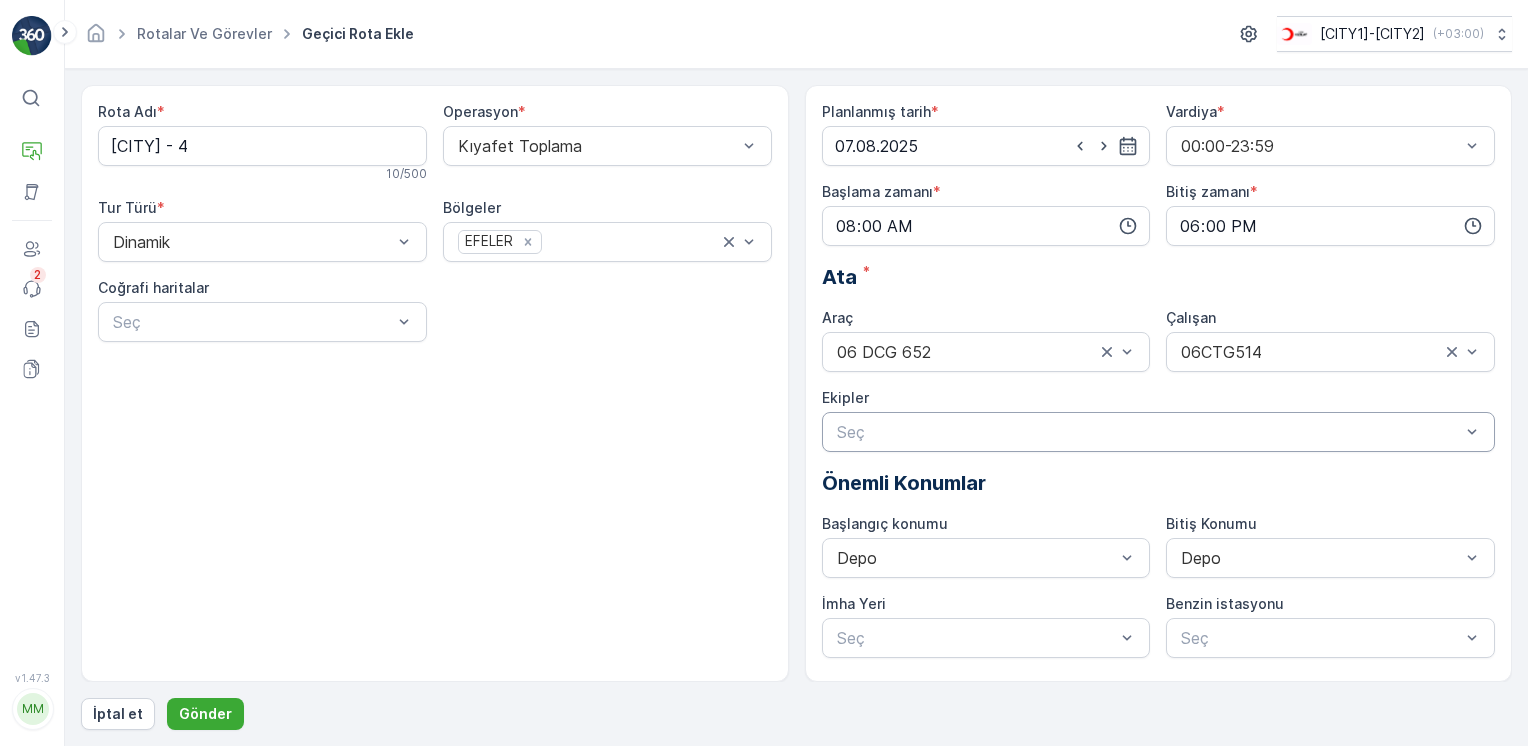 click at bounding box center (1149, 432) 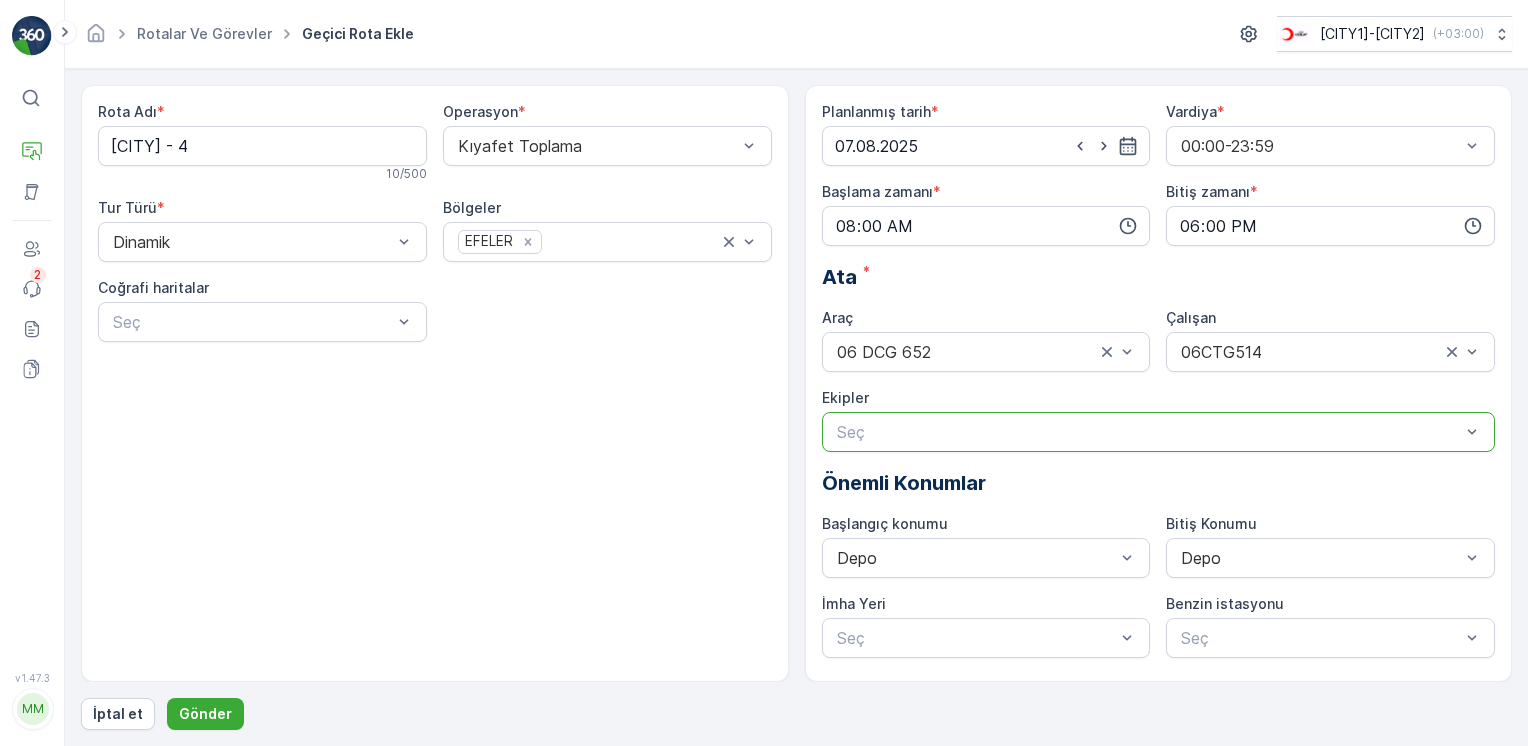 drag, startPoint x: 912, startPoint y: 429, endPoint x: 829, endPoint y: 440, distance: 83.725746 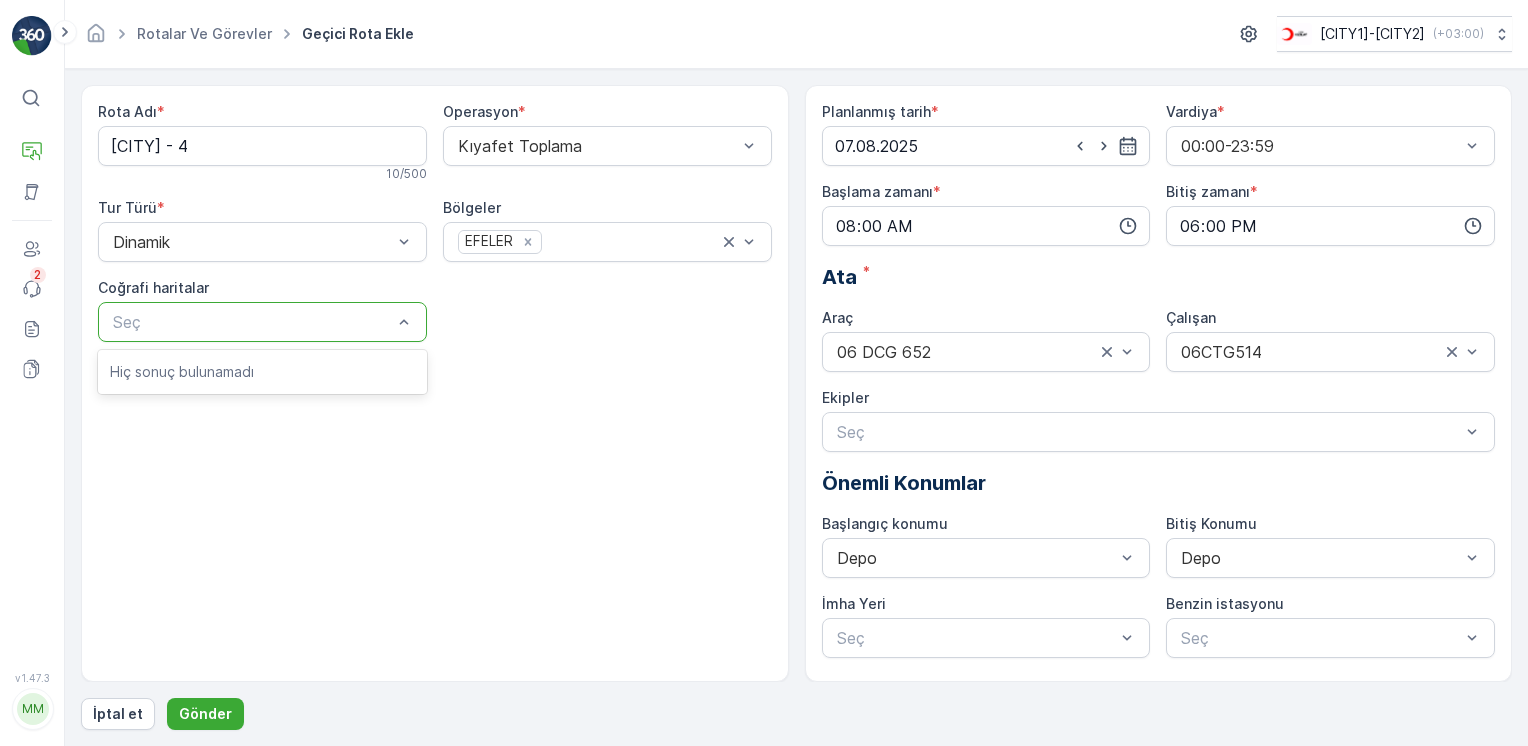 click on "Seç" at bounding box center (262, 322) 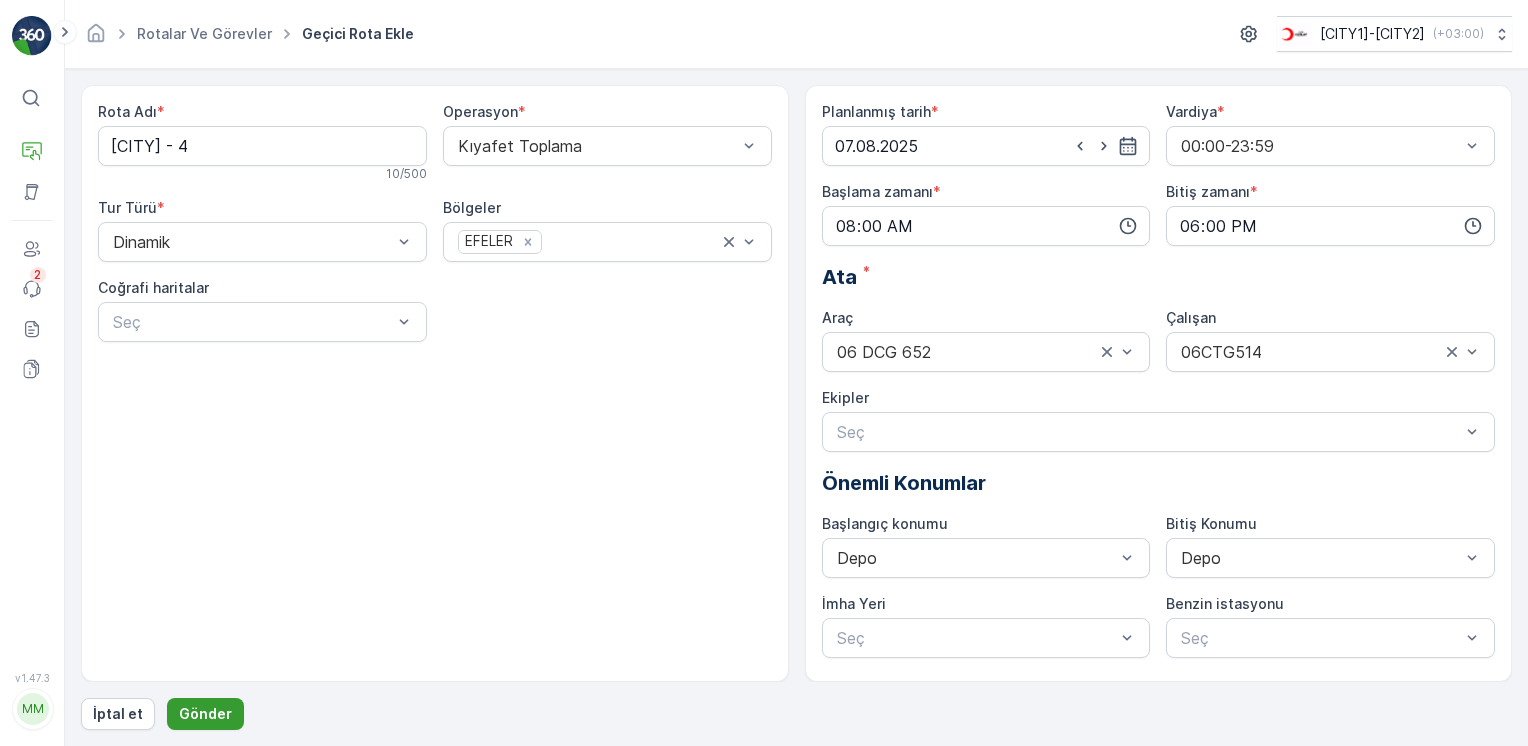 click on "Gönder" at bounding box center (205, 714) 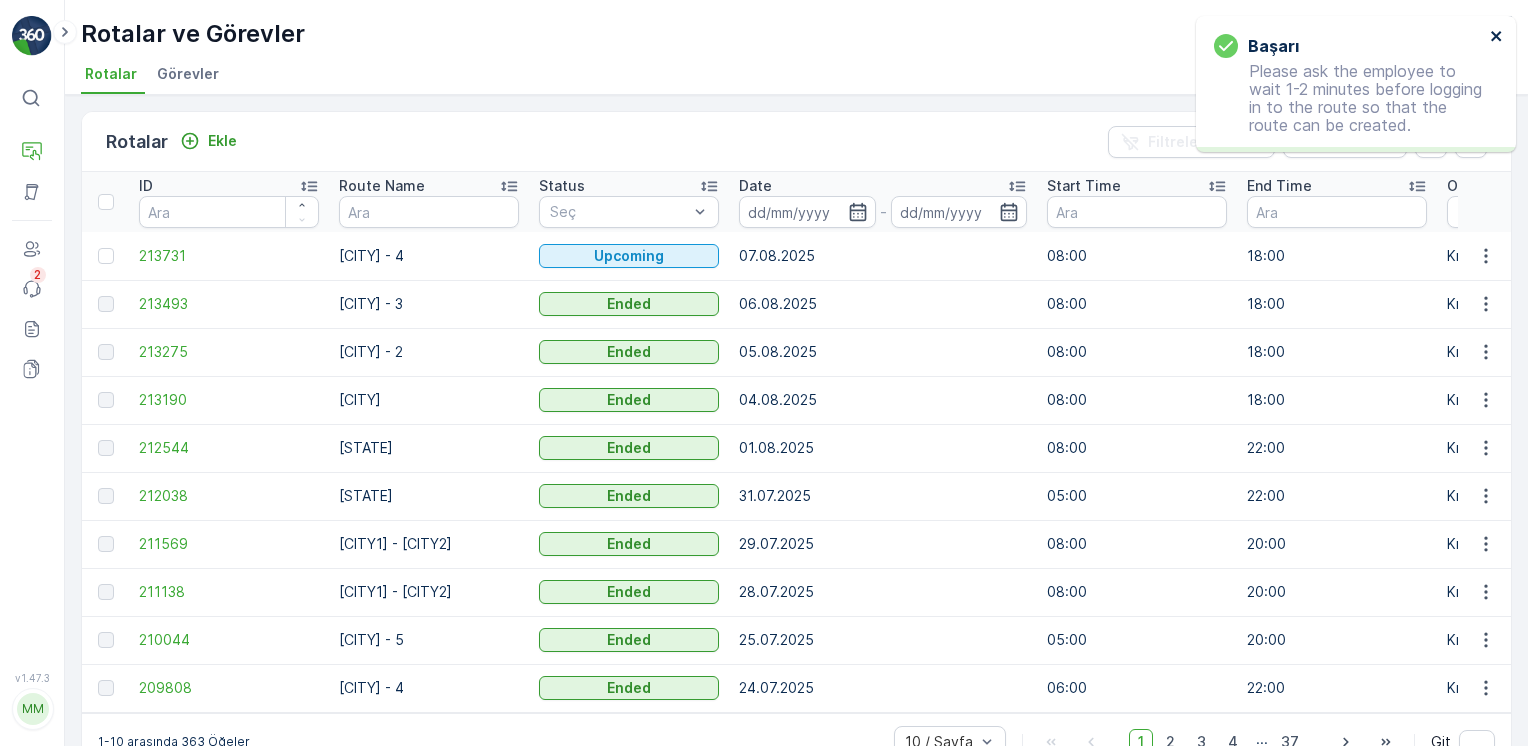 click 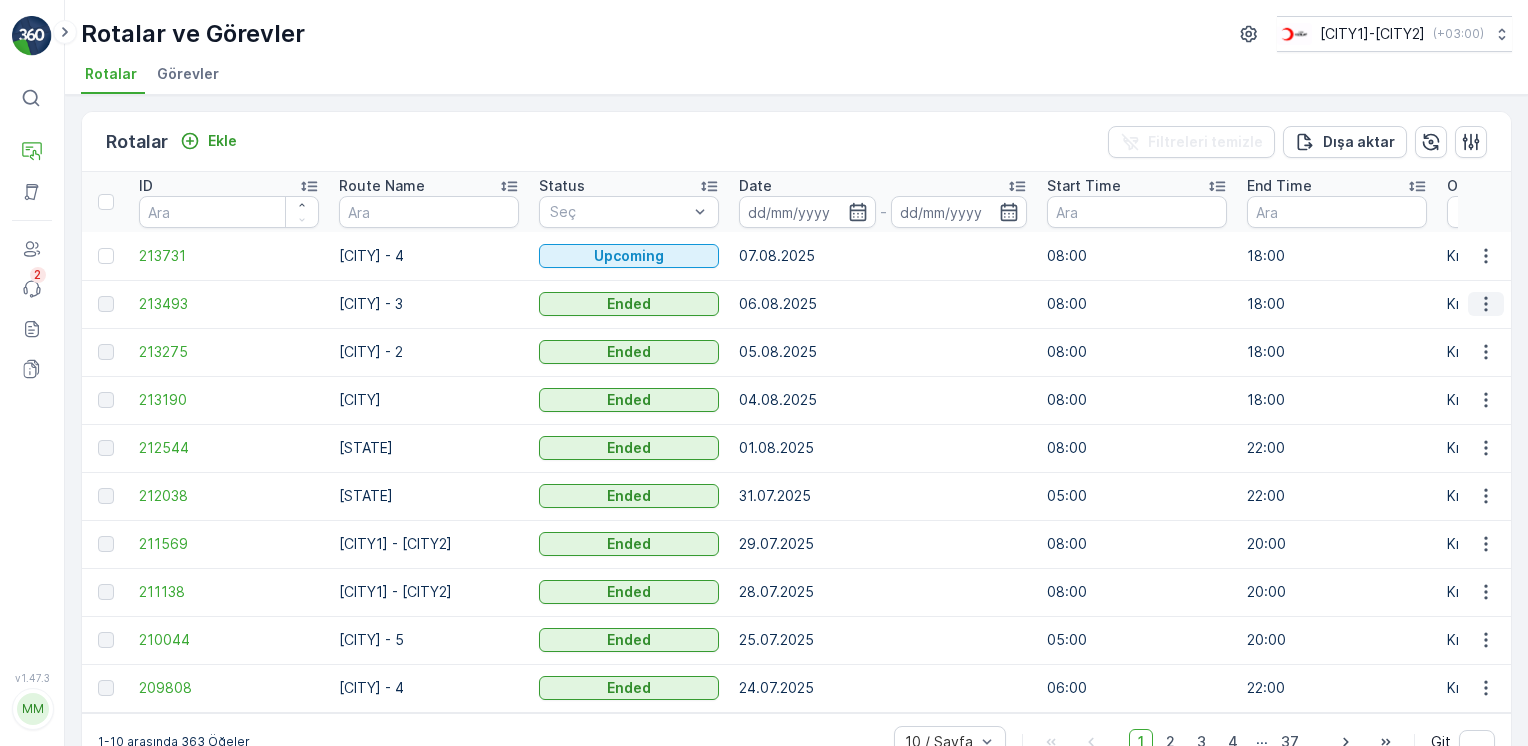 click 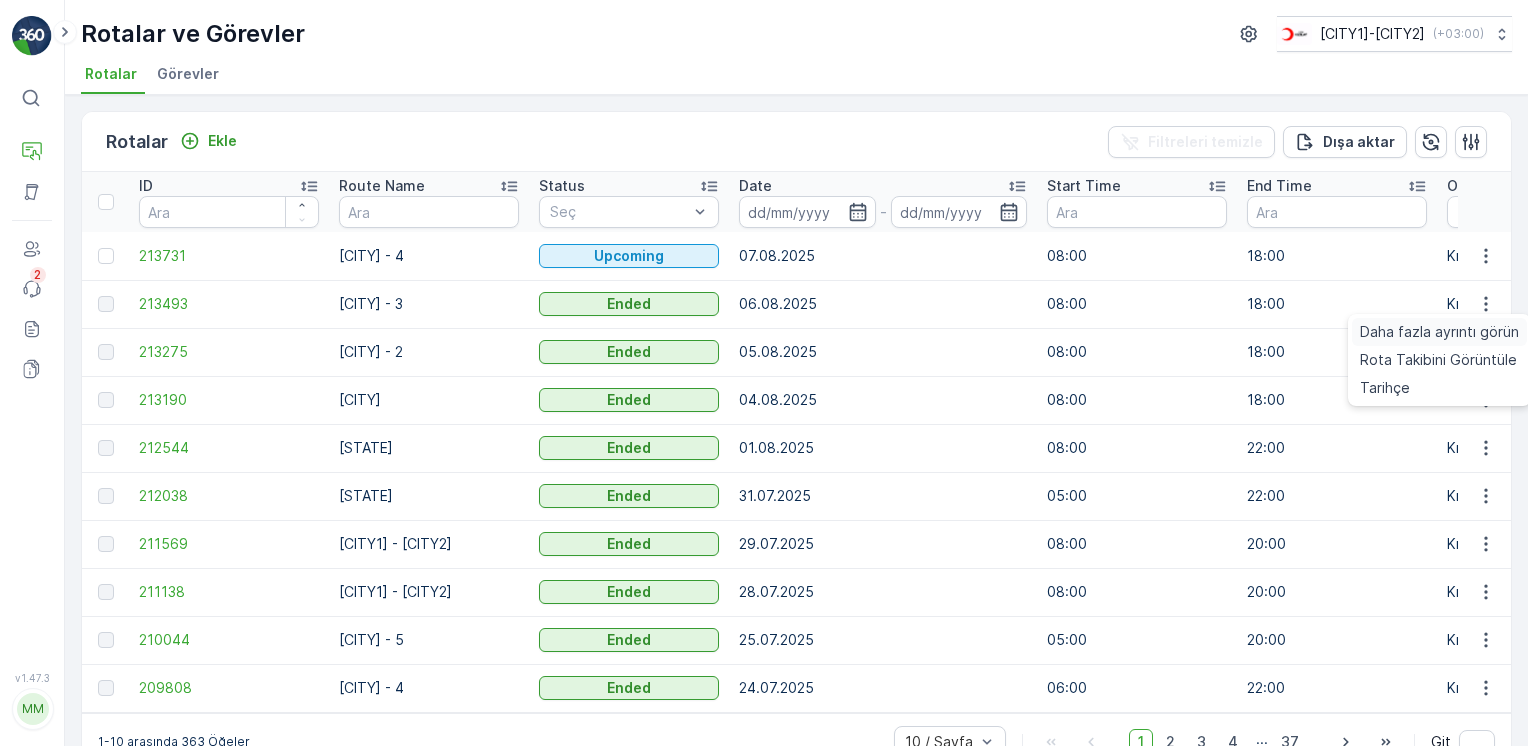 click on "Daha fazla ayrıntı görün" at bounding box center (1439, 332) 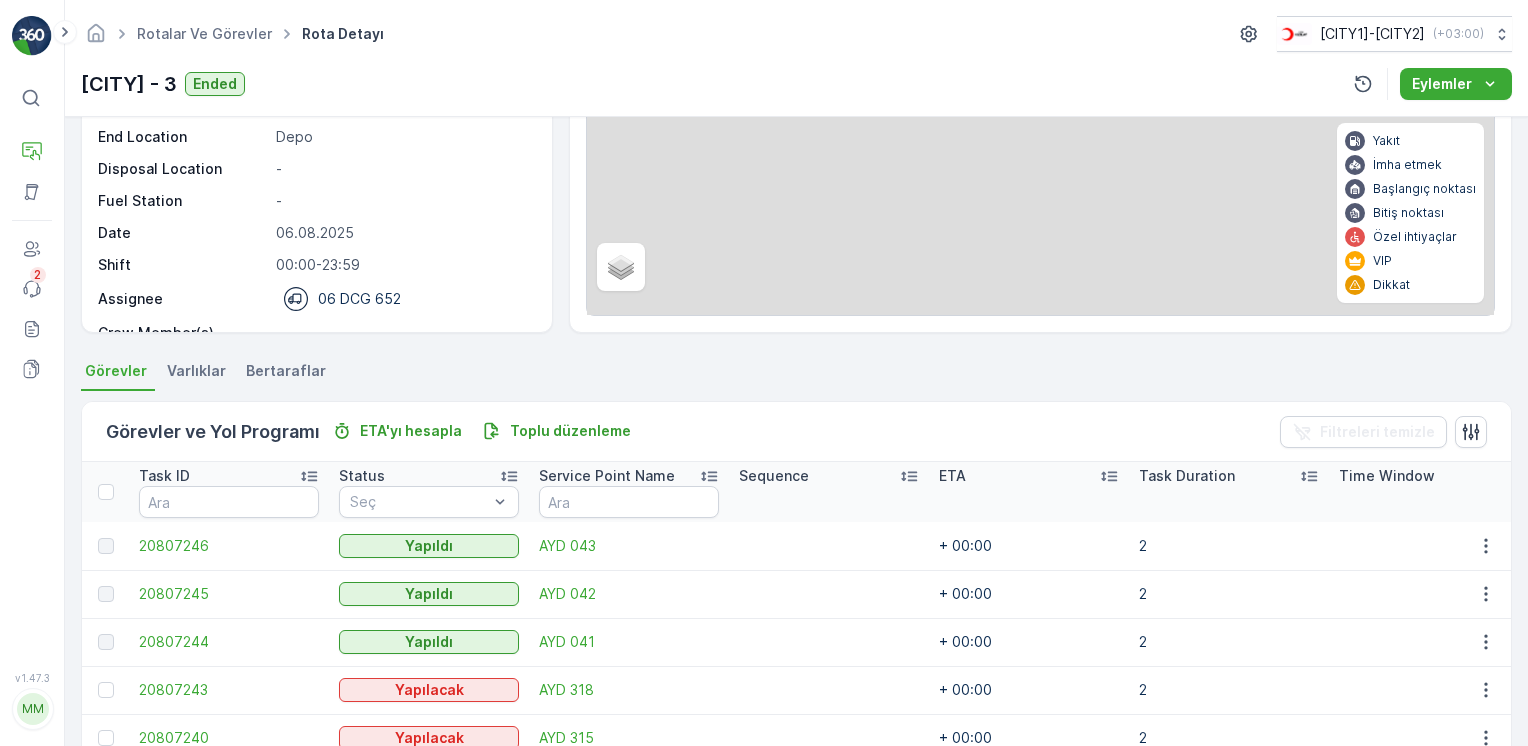 scroll, scrollTop: 400, scrollLeft: 0, axis: vertical 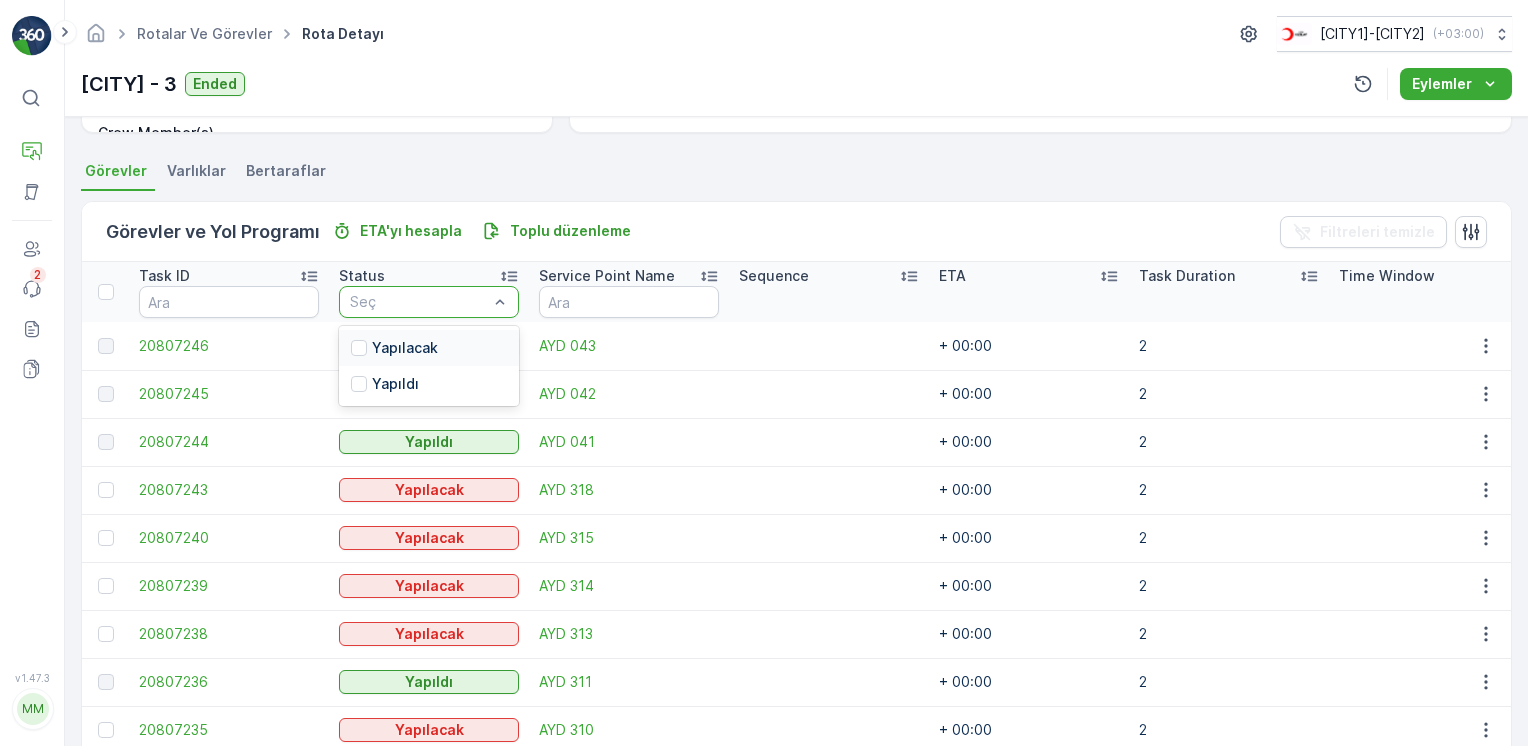 click at bounding box center [419, 302] 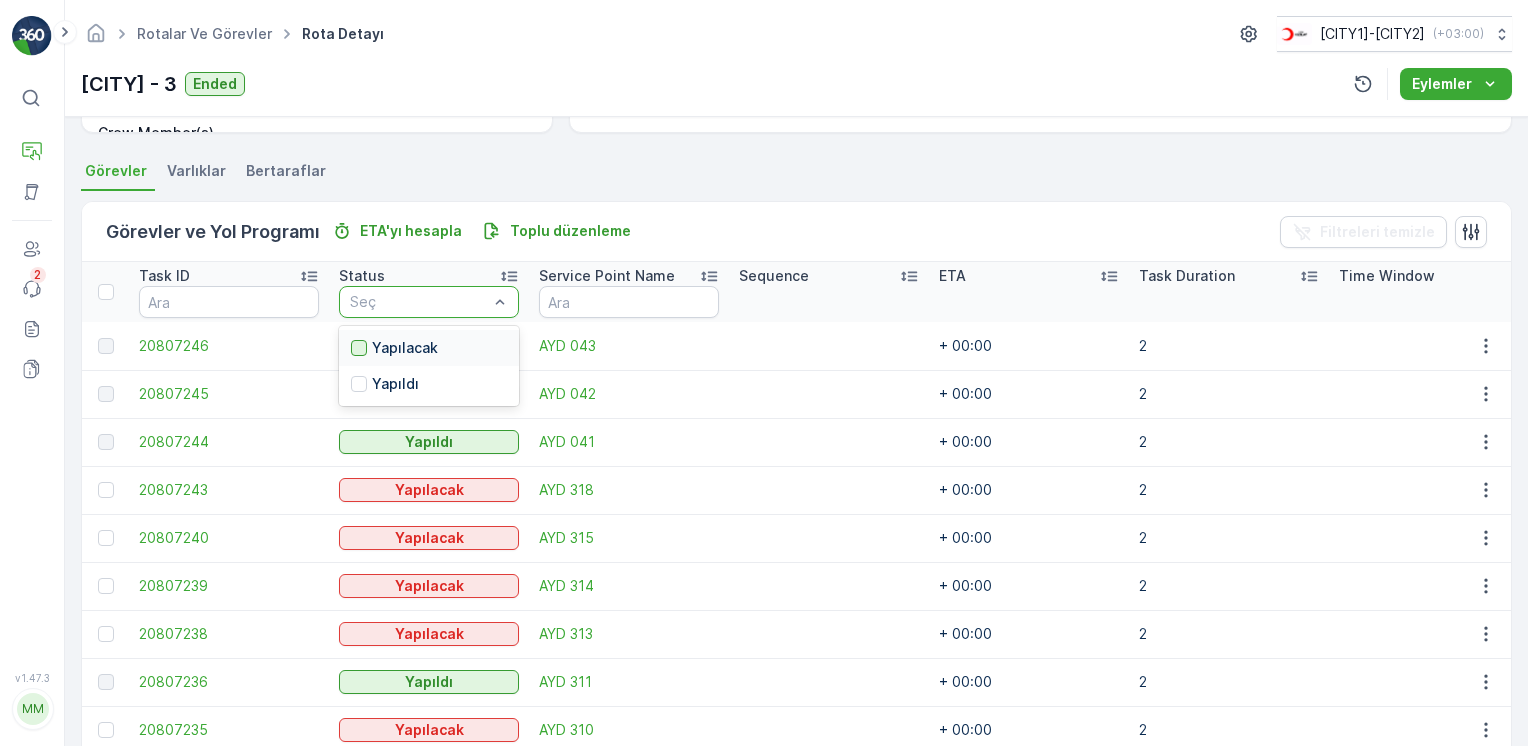 click at bounding box center (359, 348) 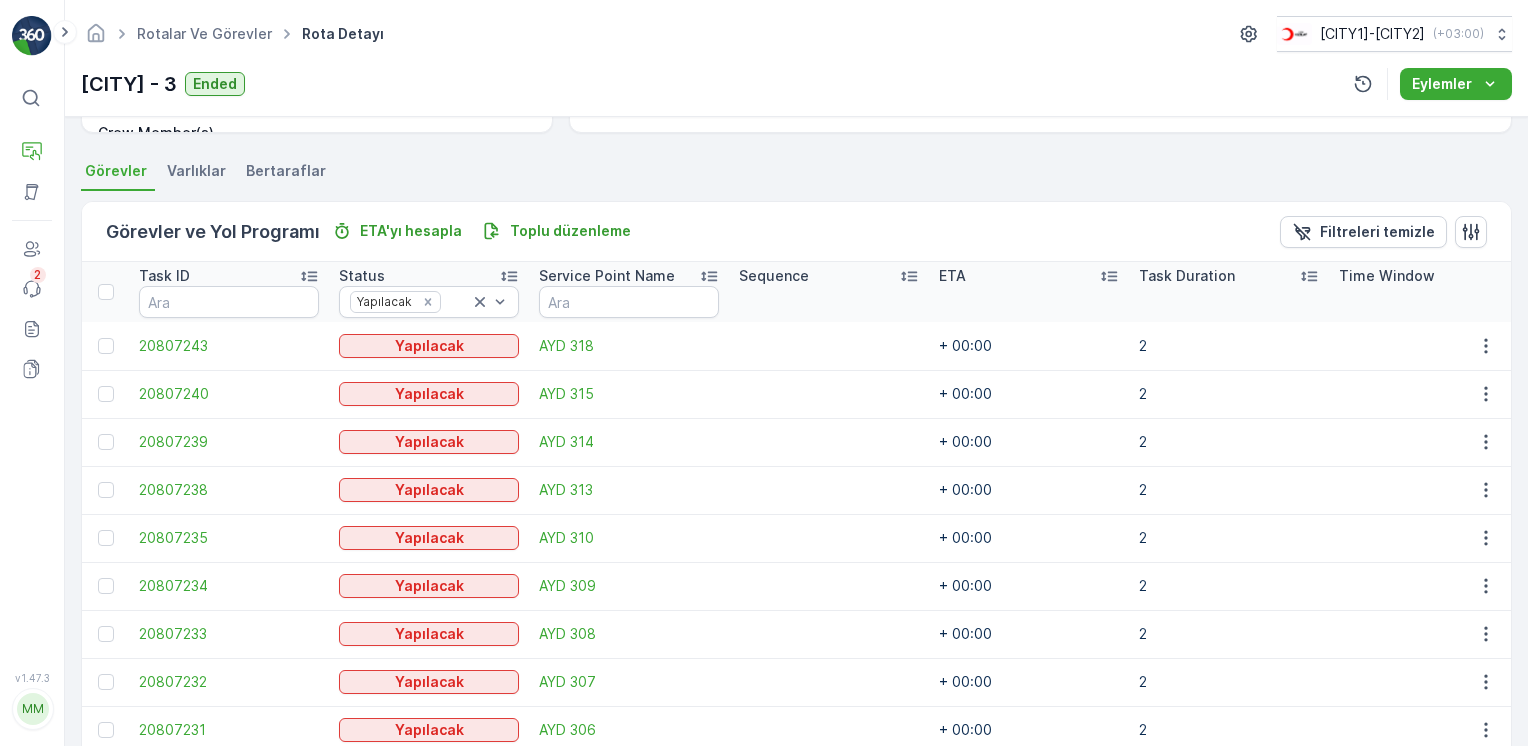 click at bounding box center [105, 292] 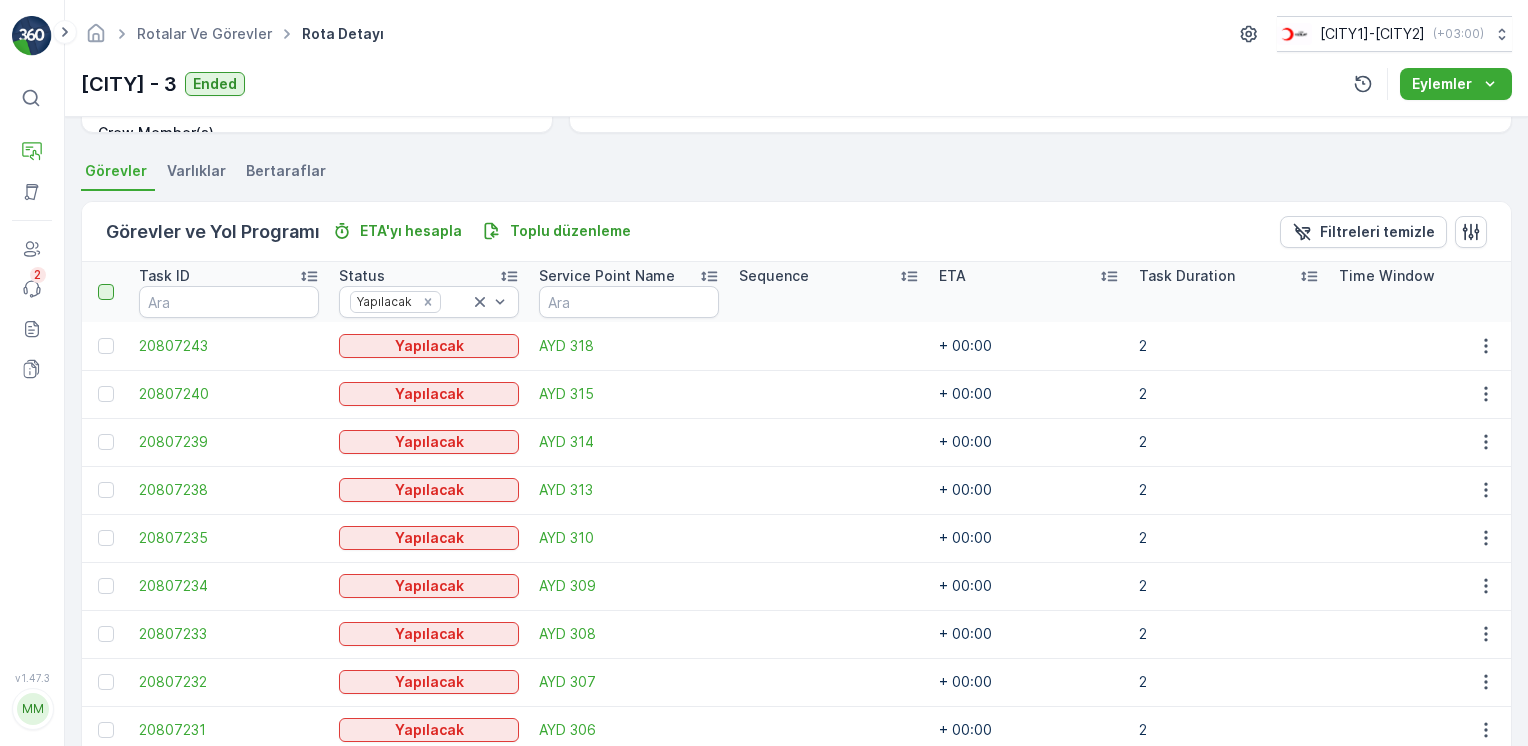 click at bounding box center (106, 292) 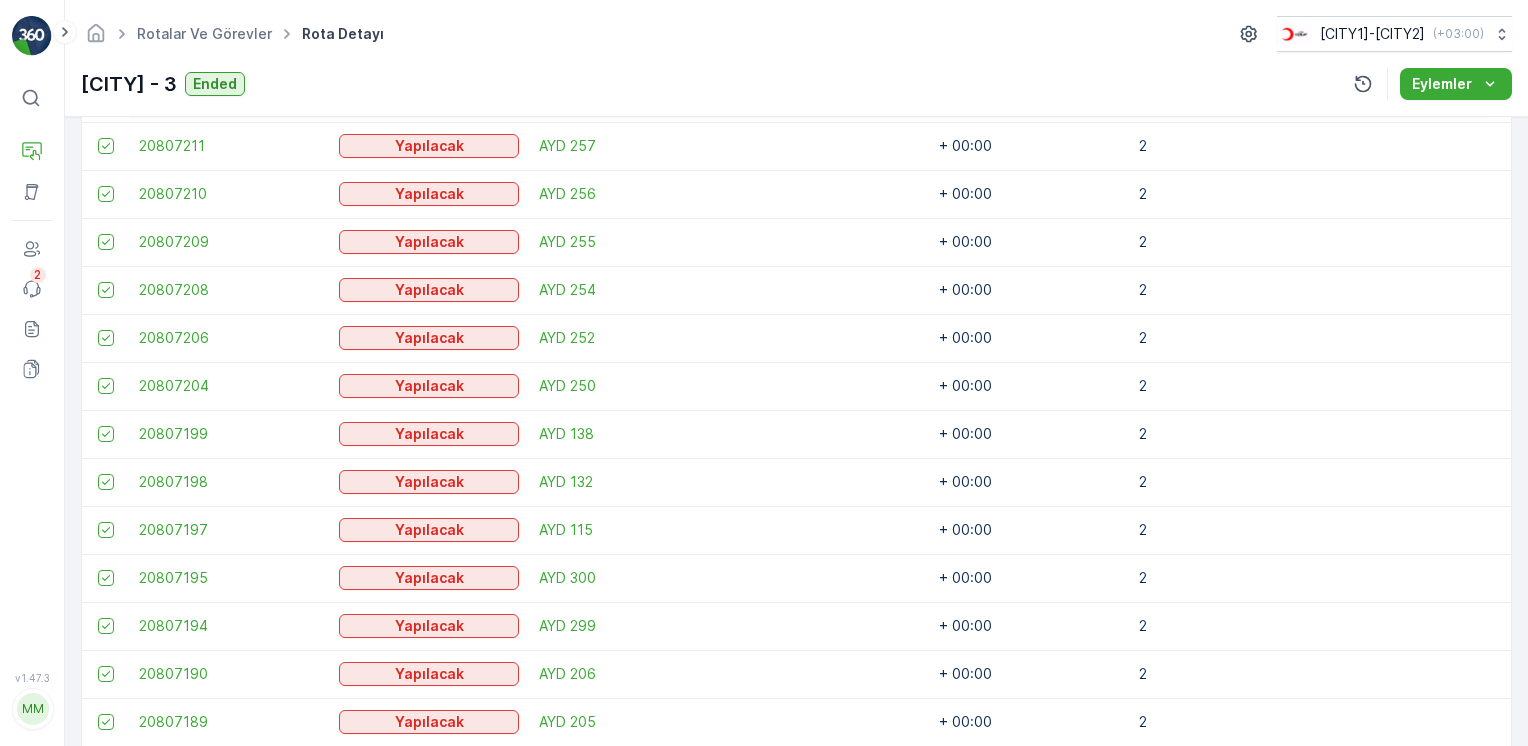 scroll, scrollTop: 2468, scrollLeft: 0, axis: vertical 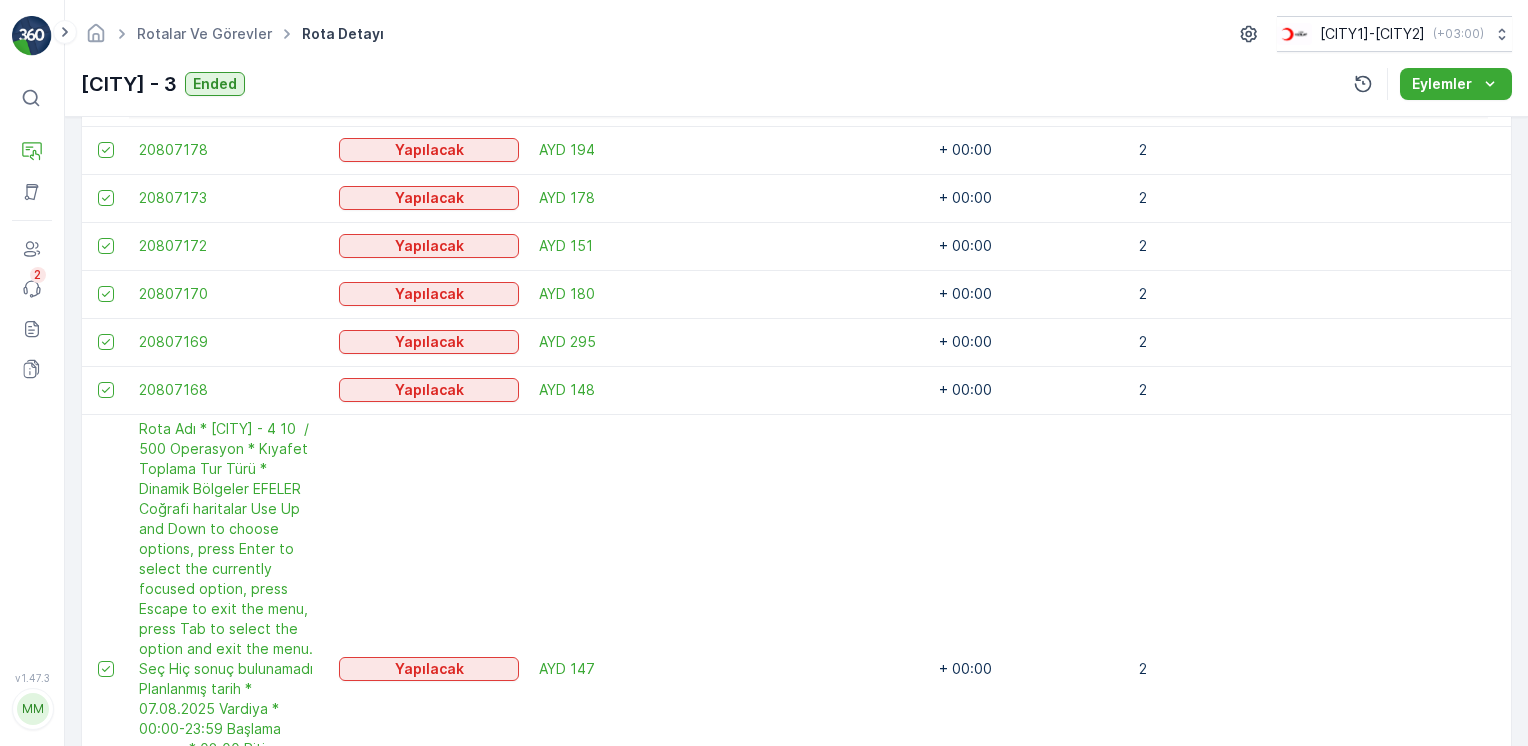 click on "2" at bounding box center (1263, 1145) 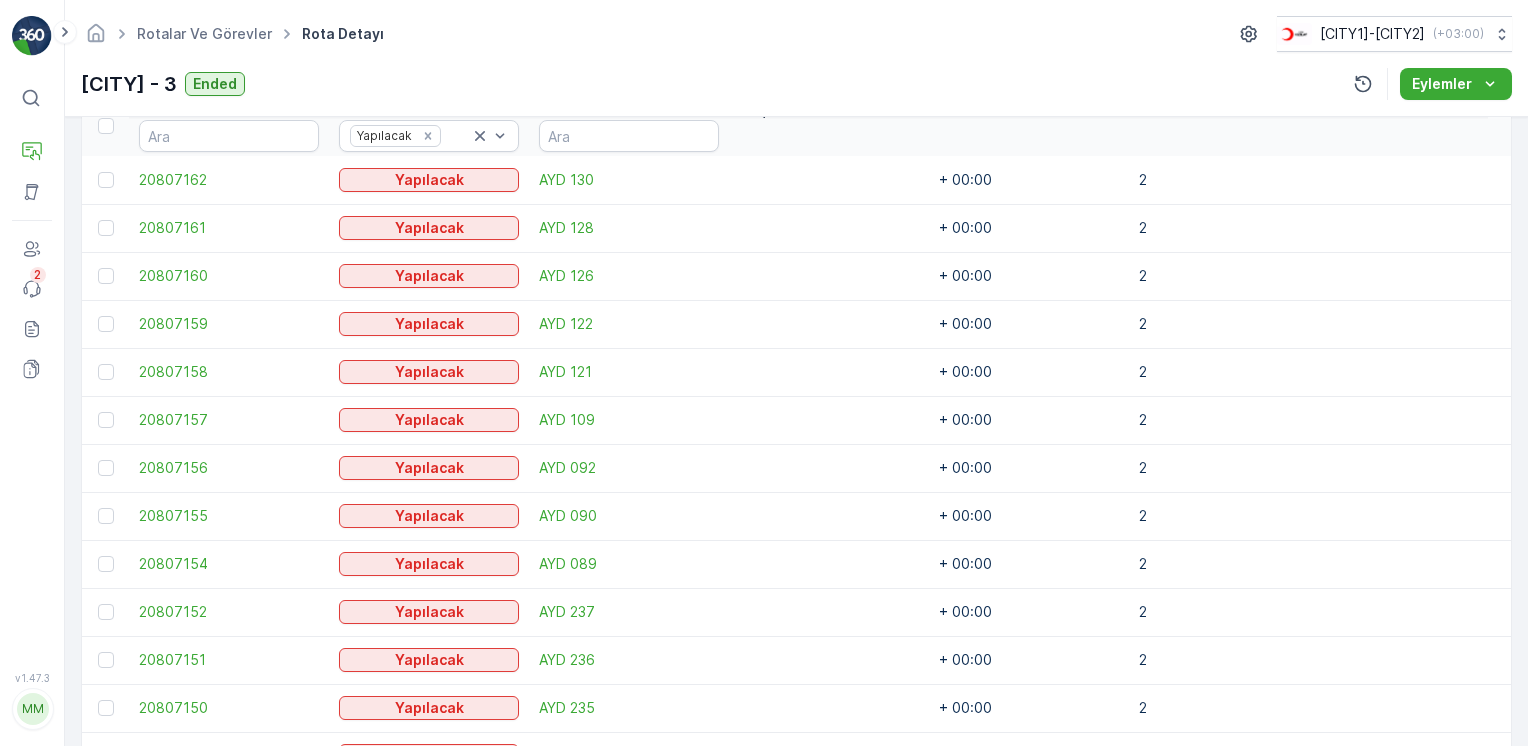 scroll, scrollTop: 166, scrollLeft: 0, axis: vertical 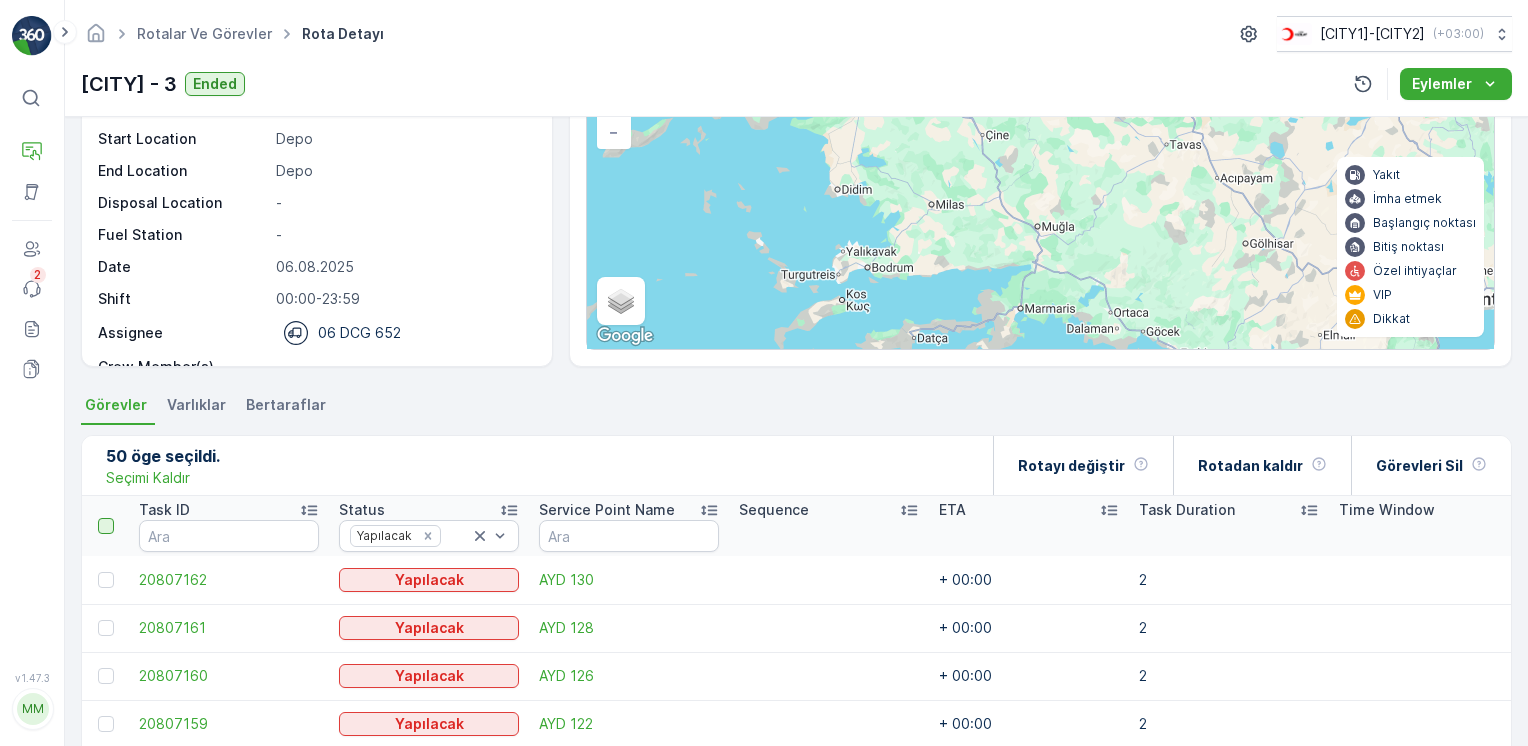 click at bounding box center [106, 526] 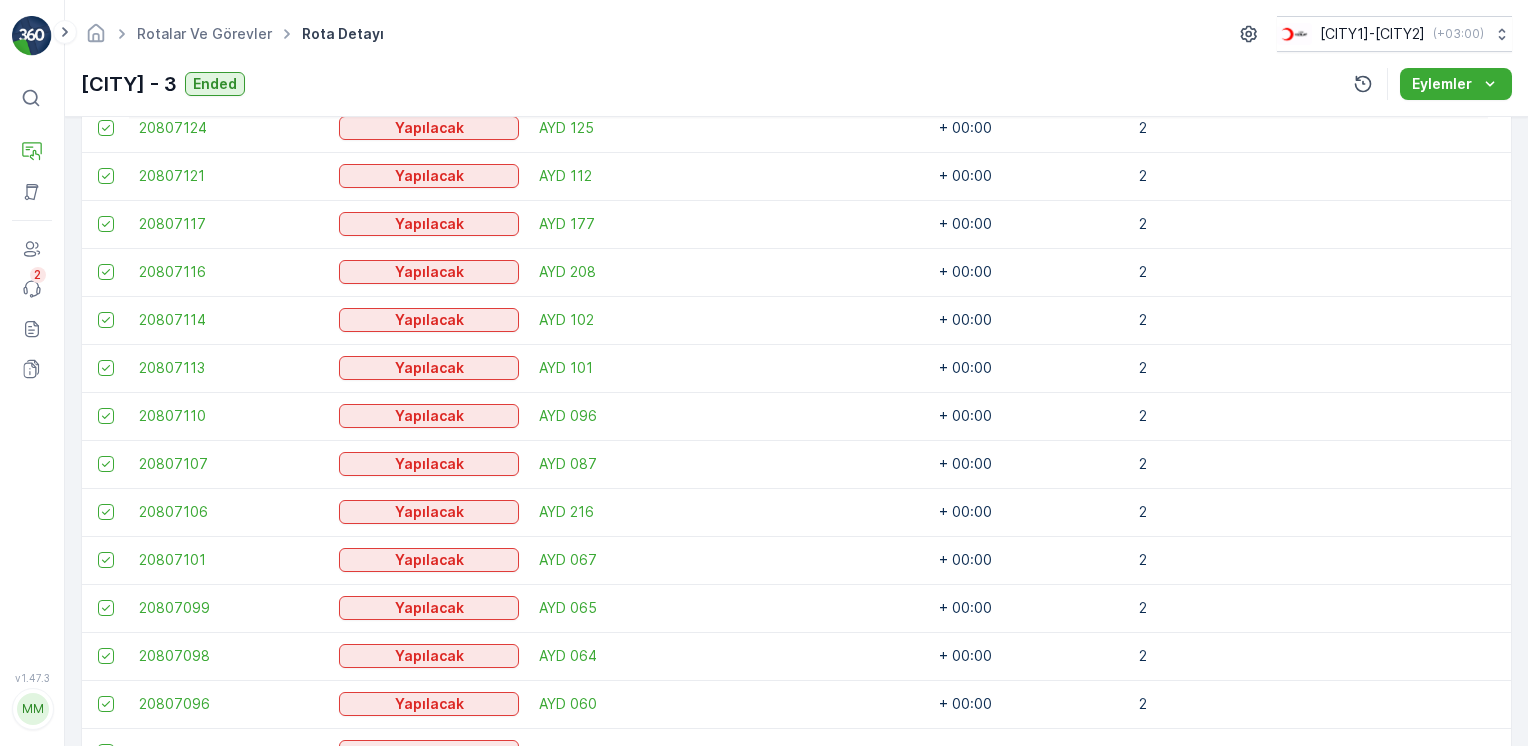 scroll, scrollTop: 2468, scrollLeft: 0, axis: vertical 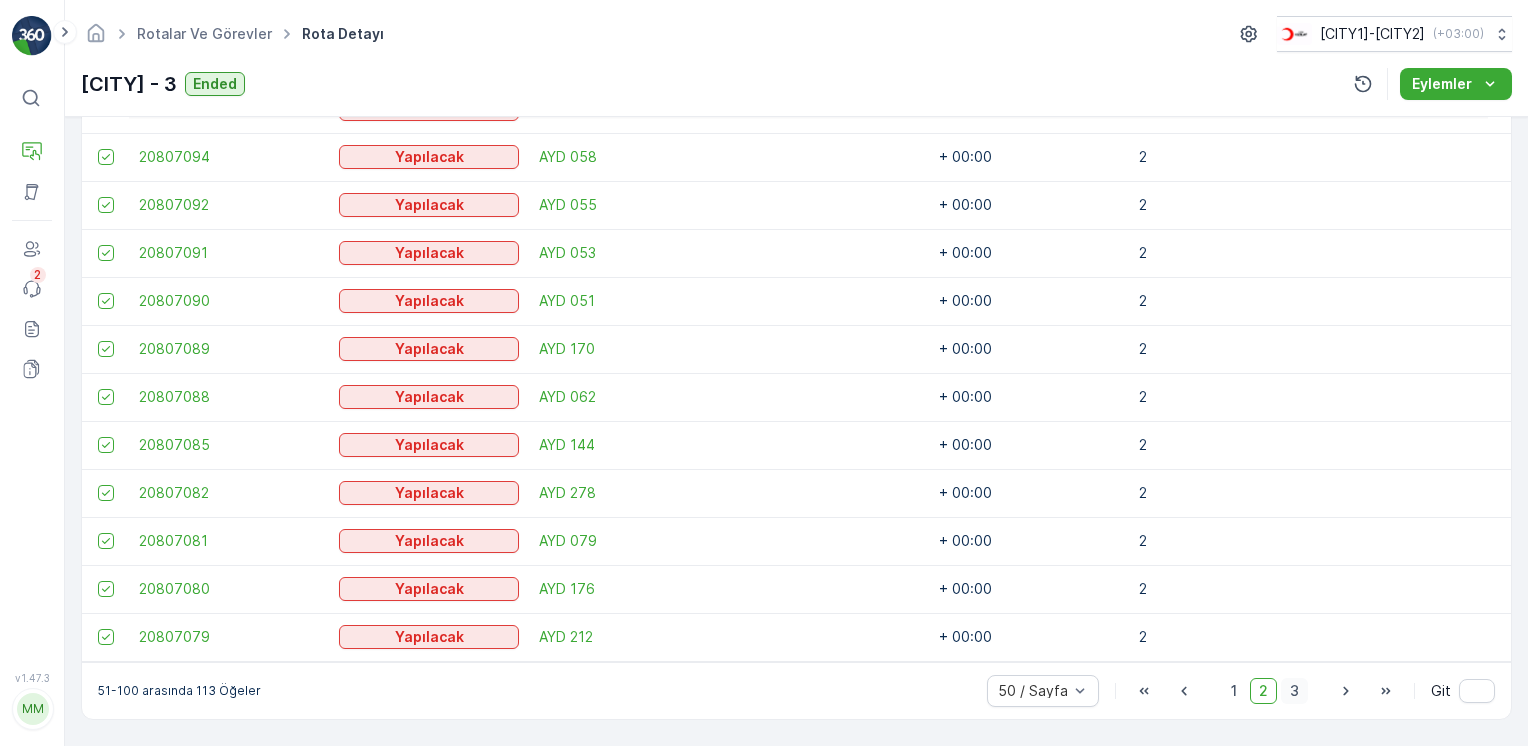 click on "3" at bounding box center [1294, 691] 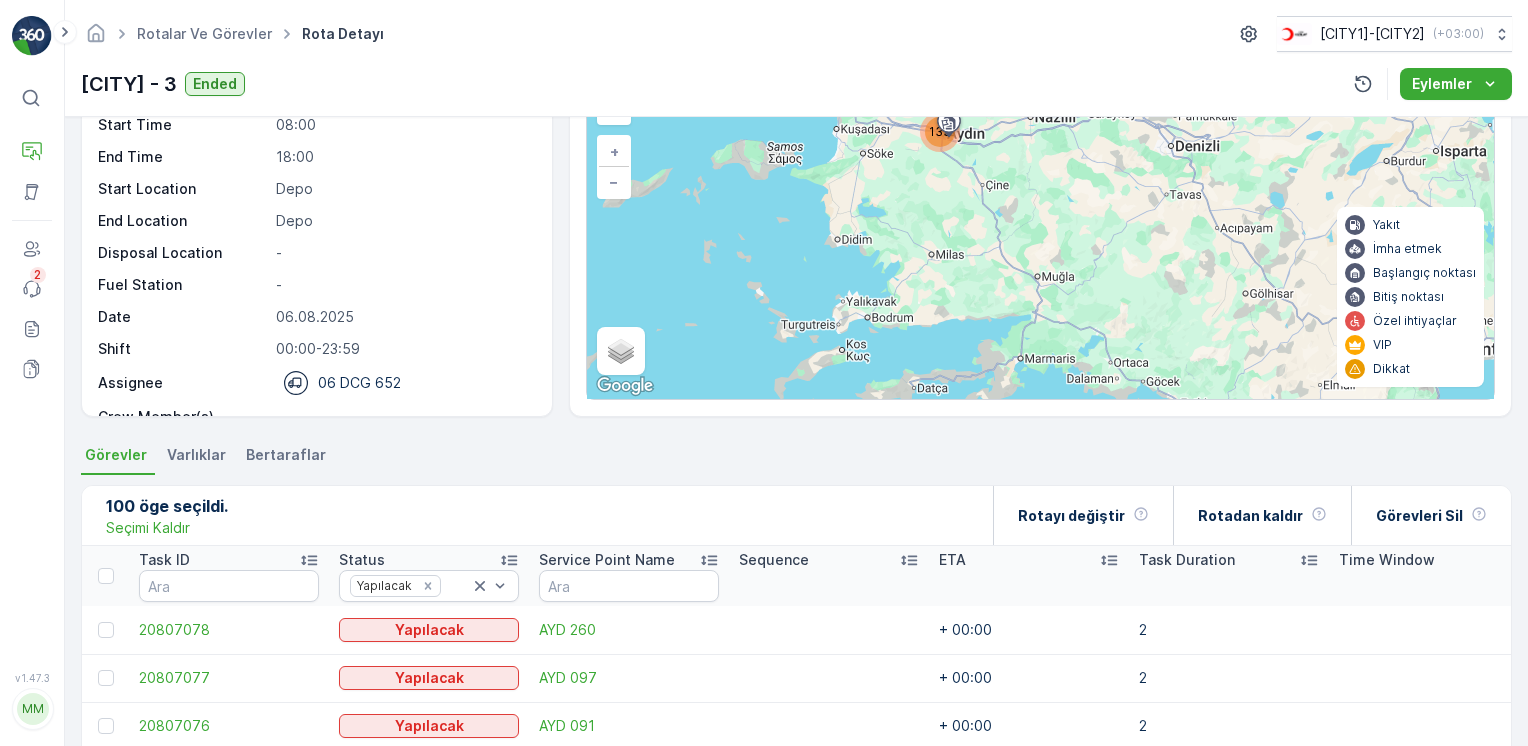 scroll, scrollTop: 200, scrollLeft: 0, axis: vertical 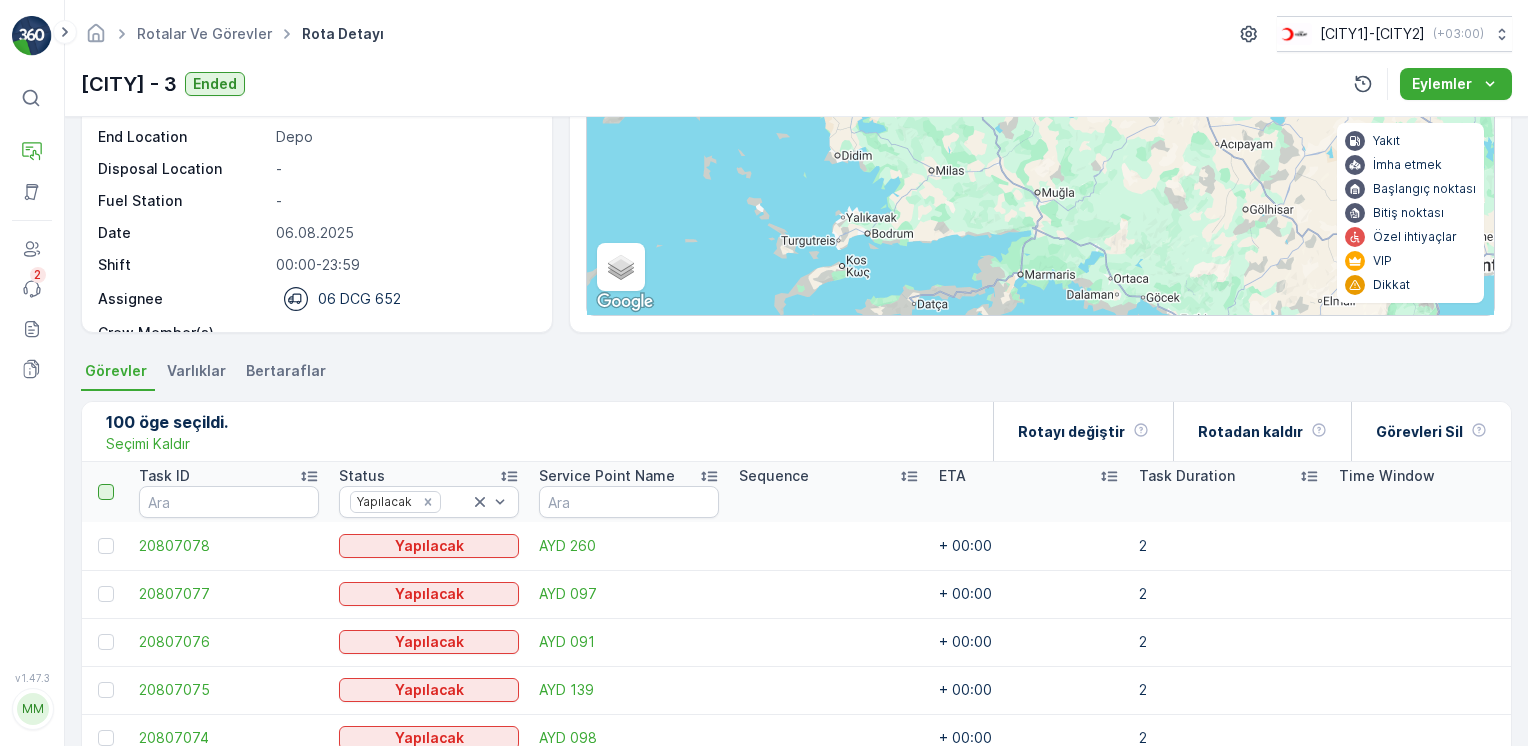 click at bounding box center (106, 492) 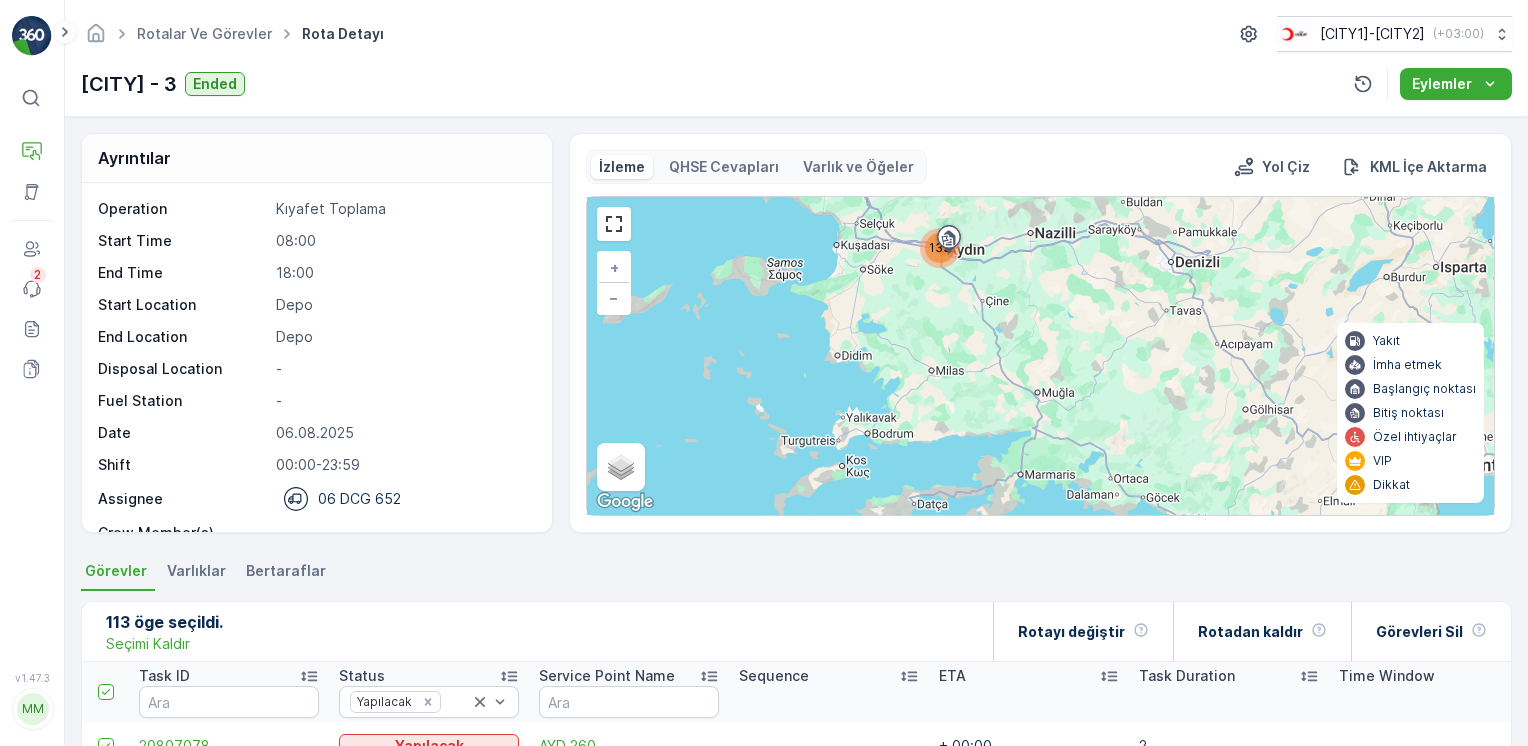 scroll, scrollTop: 0, scrollLeft: 0, axis: both 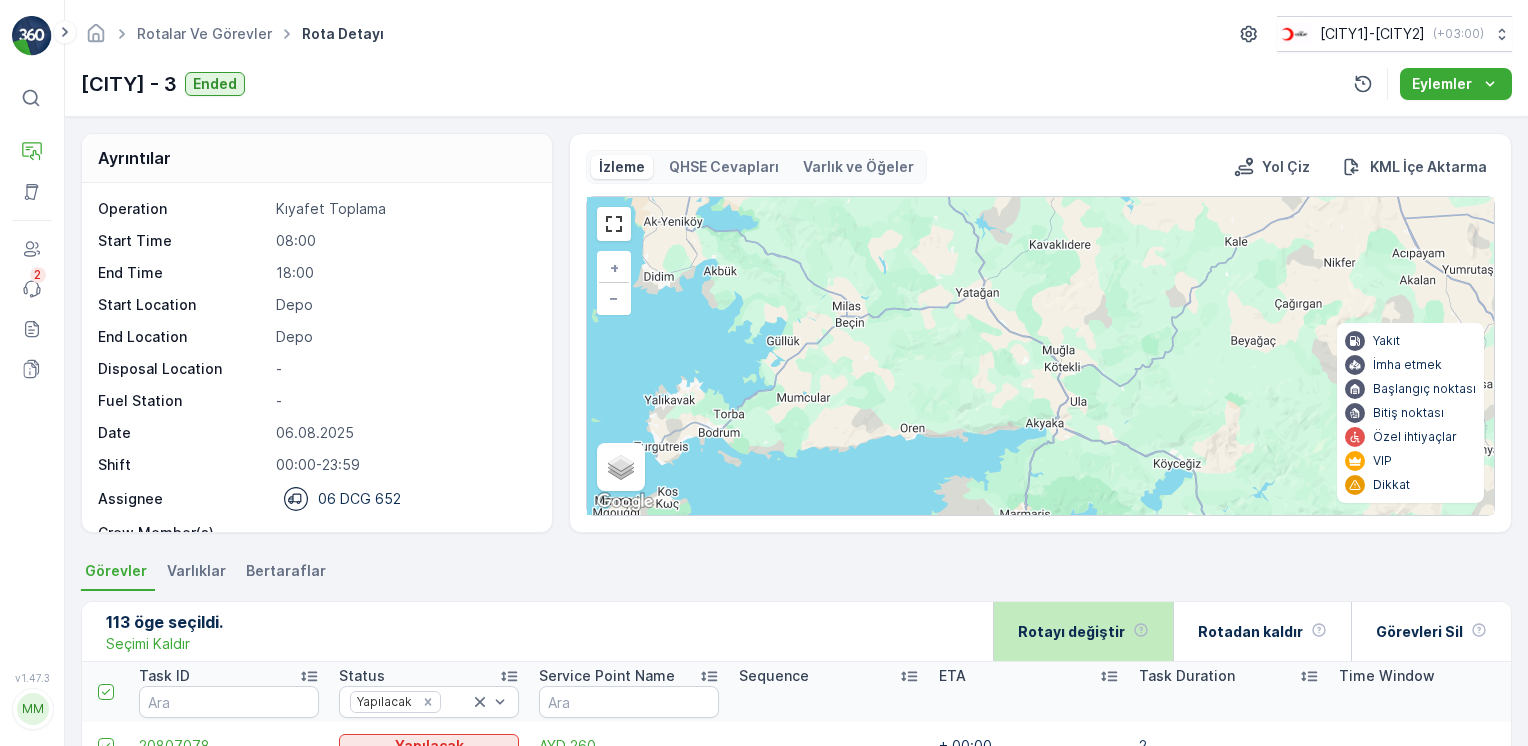 click on "Rotayı değiştir" at bounding box center (1071, 632) 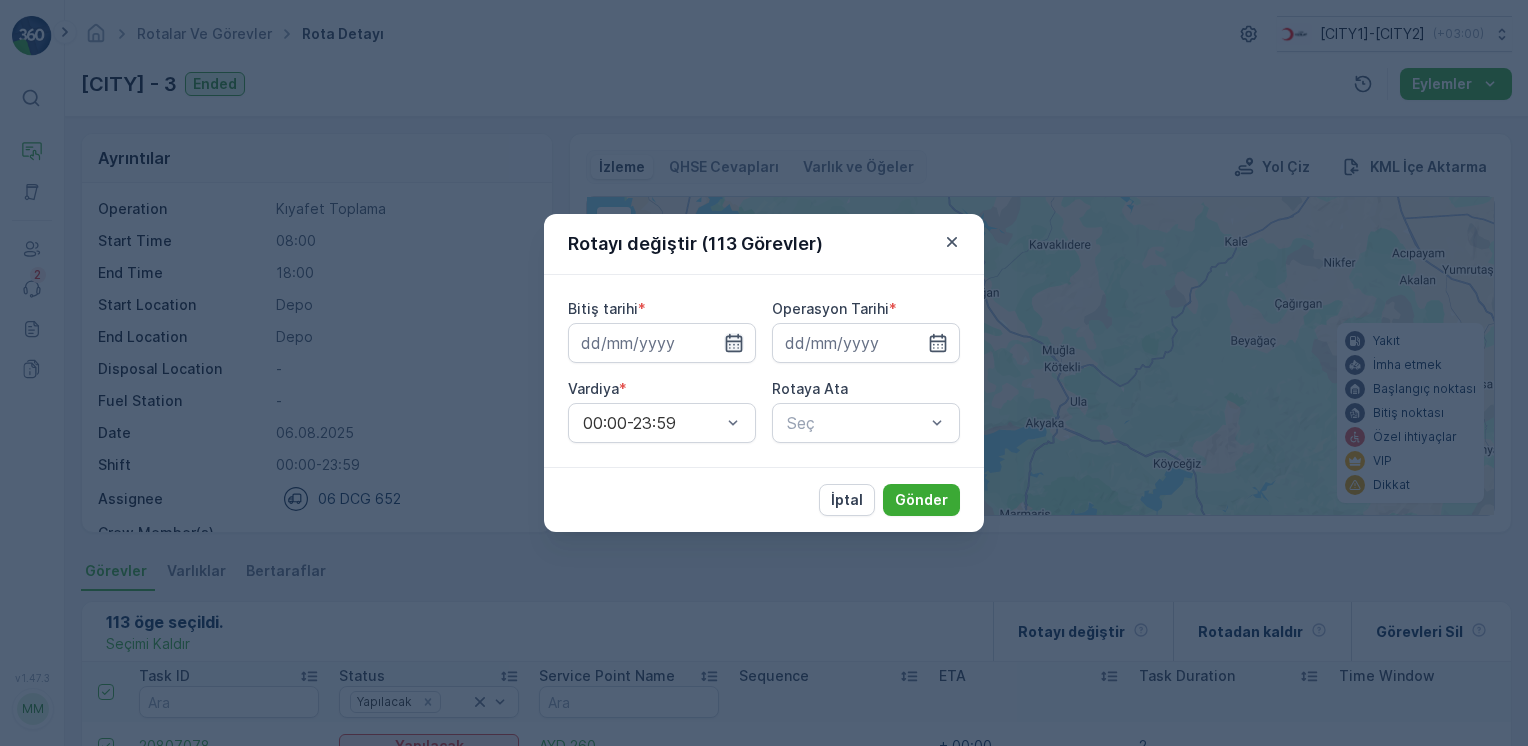 click 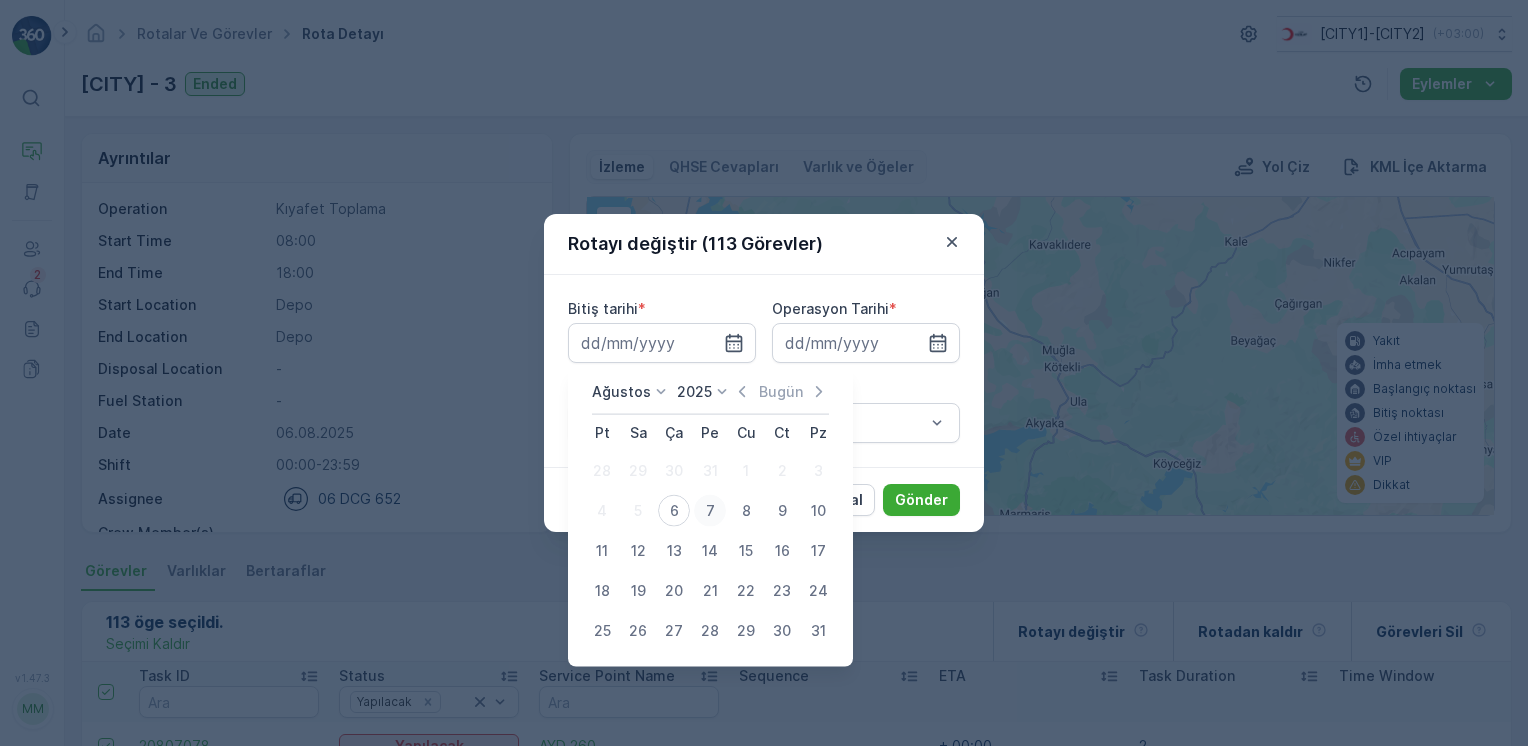 click on "7" at bounding box center (710, 511) 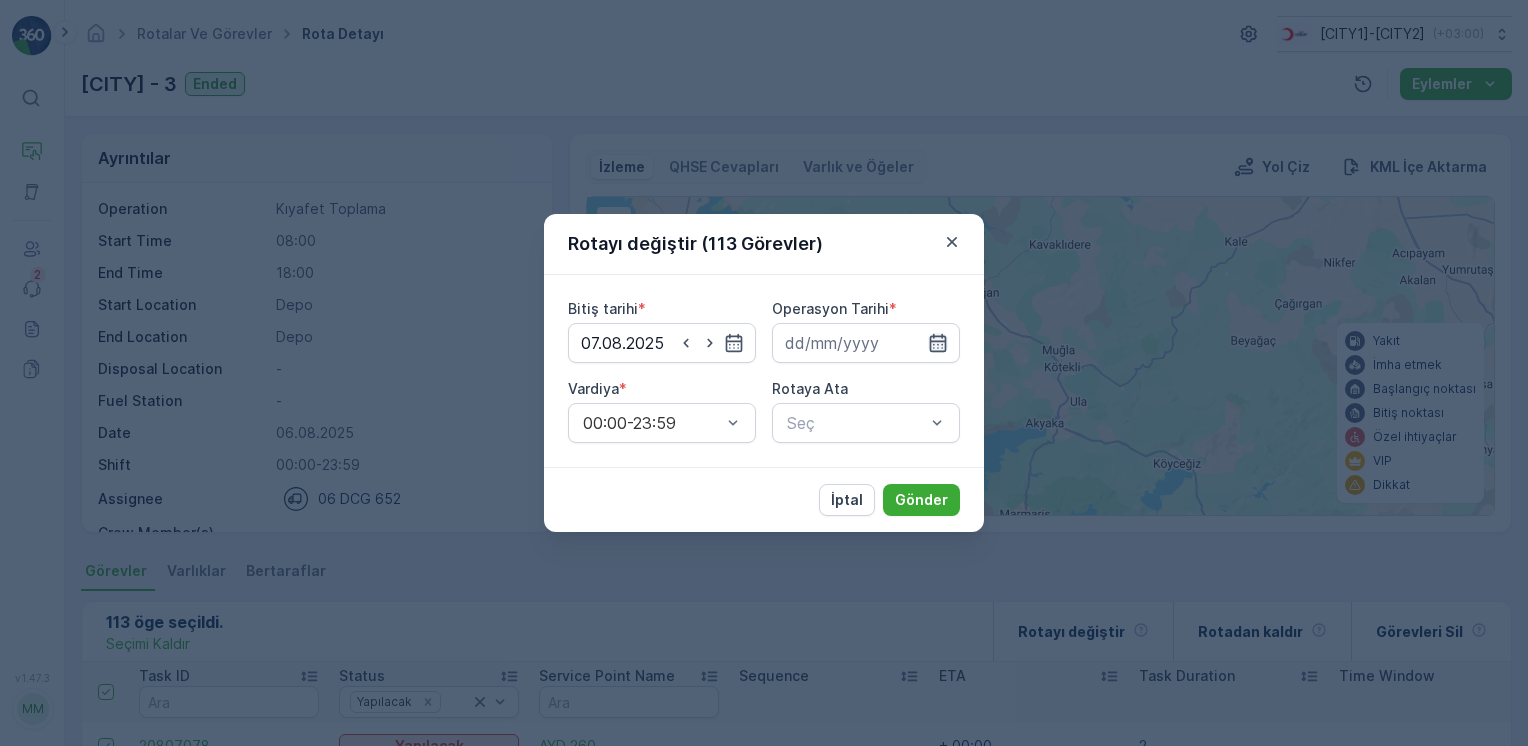 click 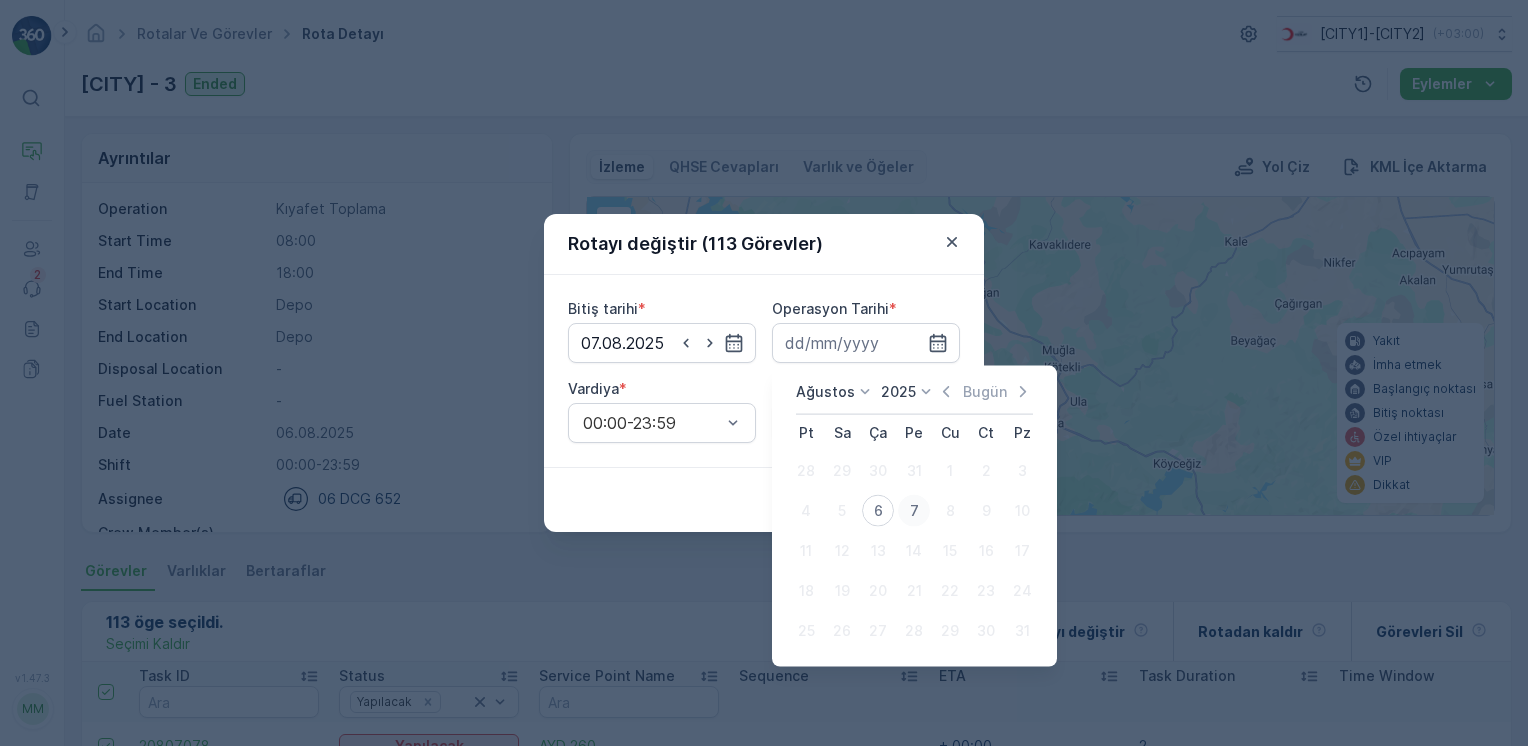 click on "7" at bounding box center (914, 511) 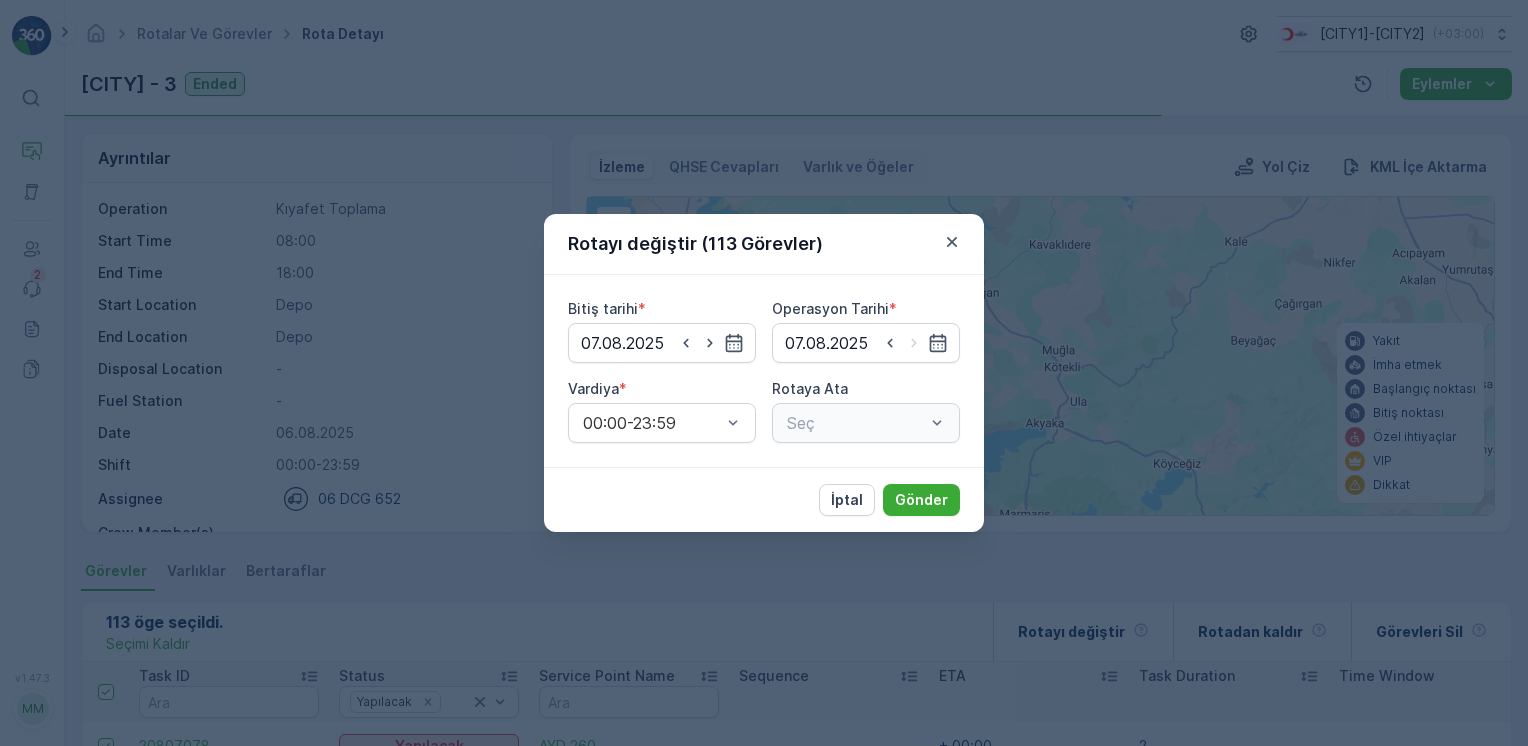 click on "Seç" at bounding box center (866, 423) 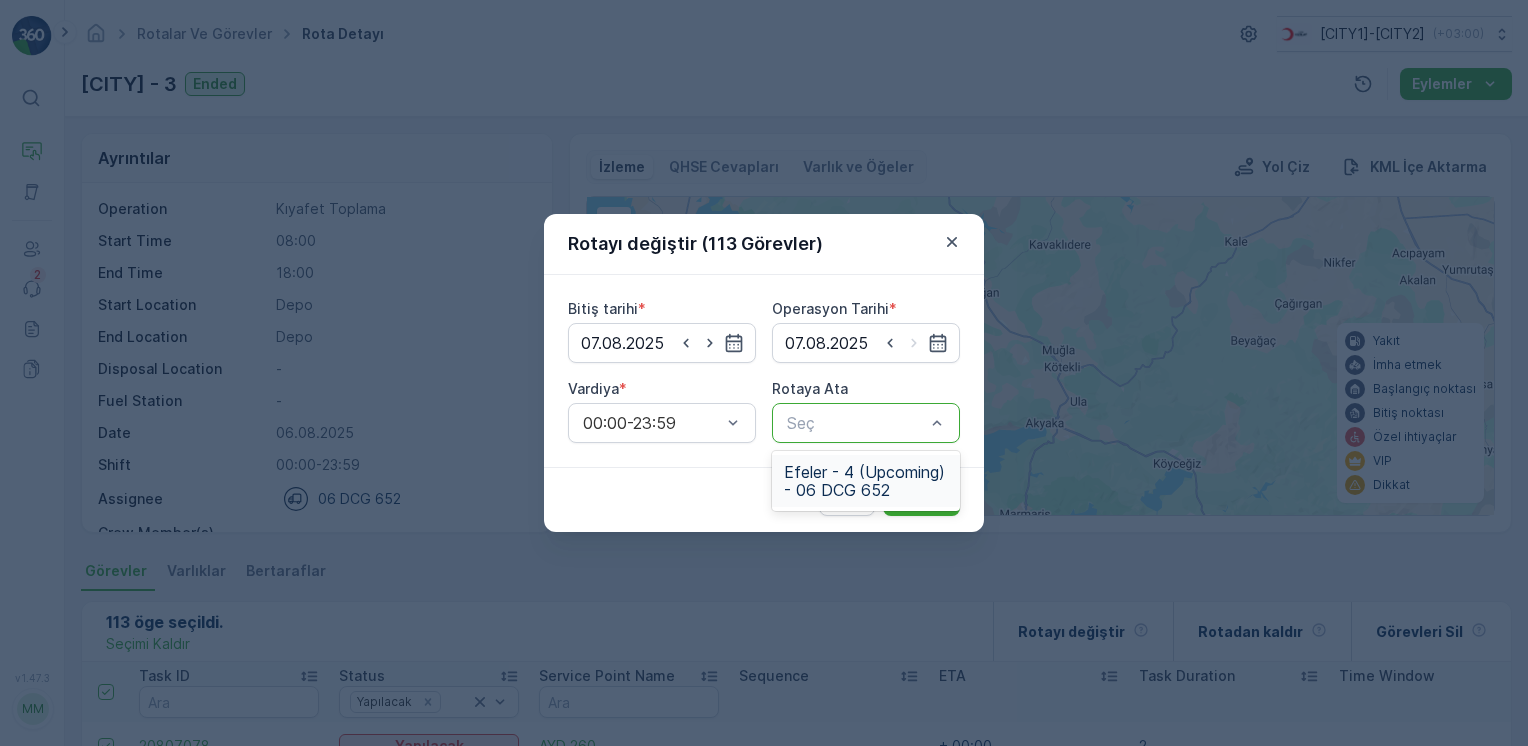 click at bounding box center [856, 423] 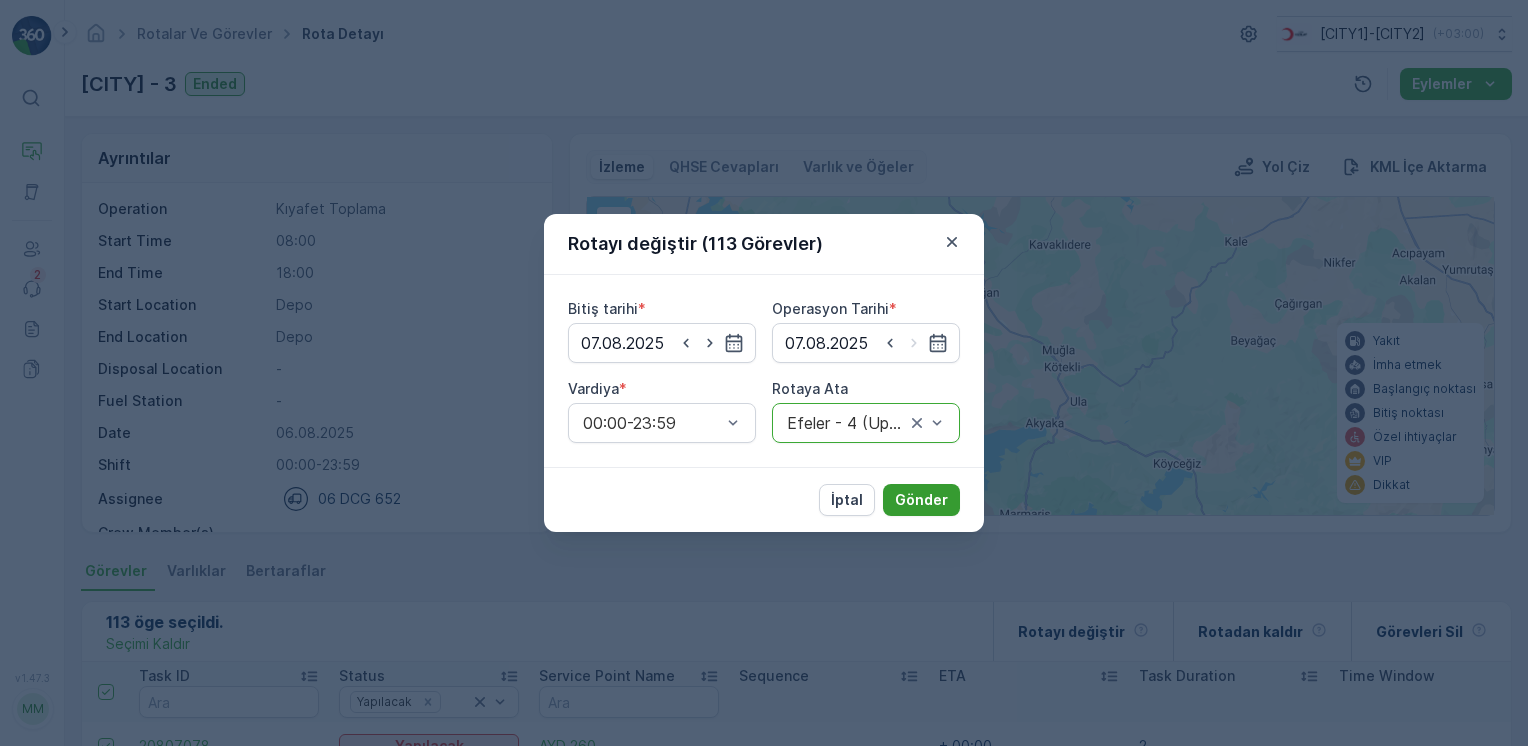 click on "Gönder" at bounding box center (921, 500) 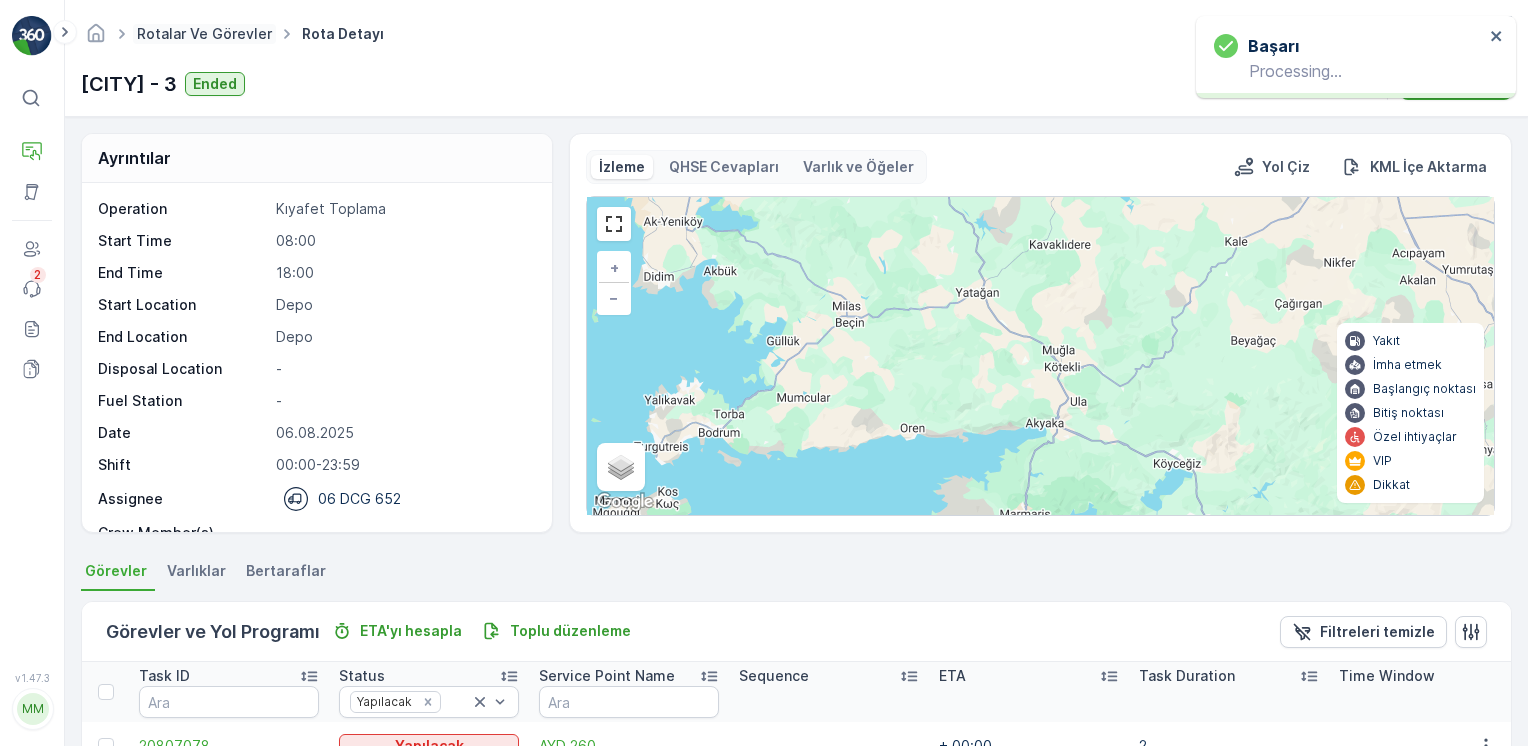 click on "Rotalar ve Görevler" at bounding box center [204, 33] 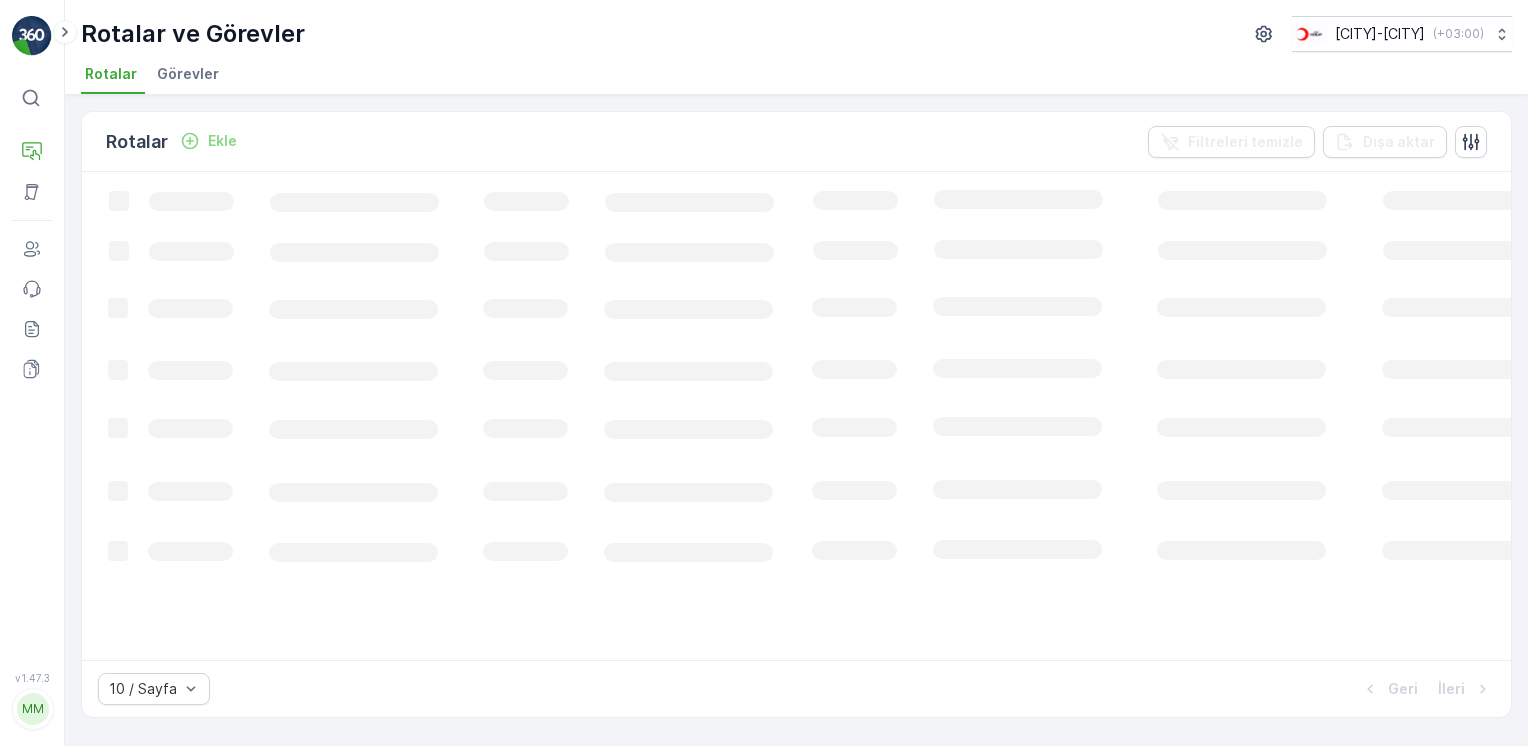 scroll, scrollTop: 0, scrollLeft: 0, axis: both 